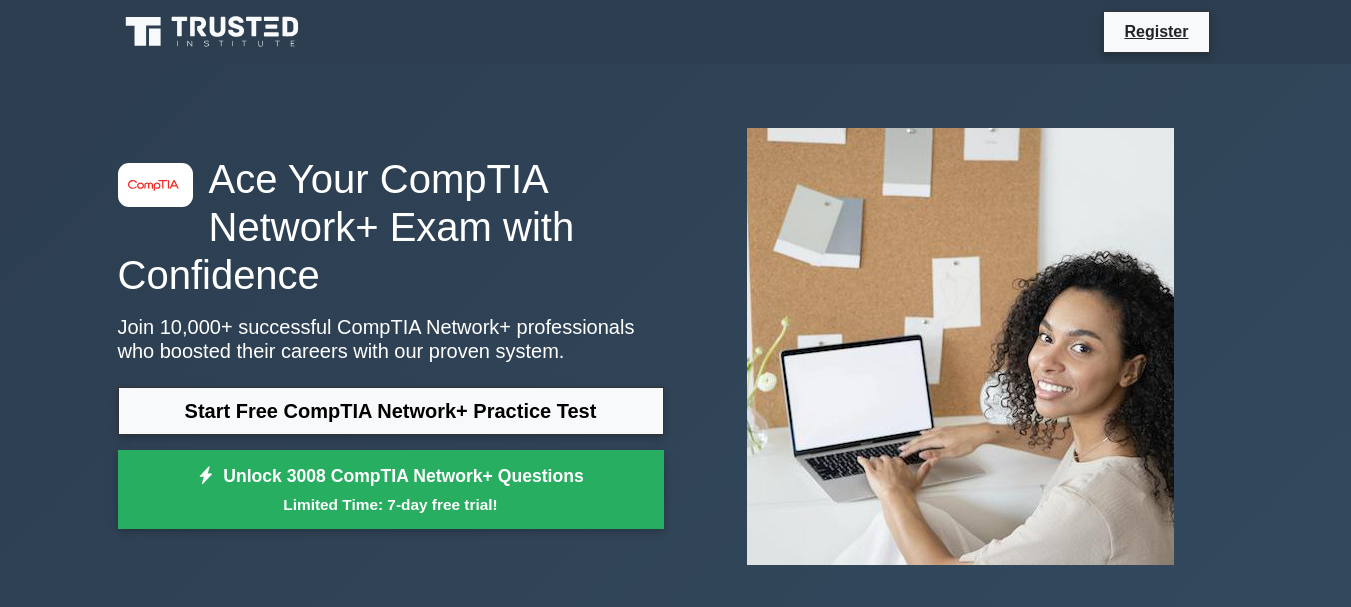 scroll, scrollTop: 0, scrollLeft: 0, axis: both 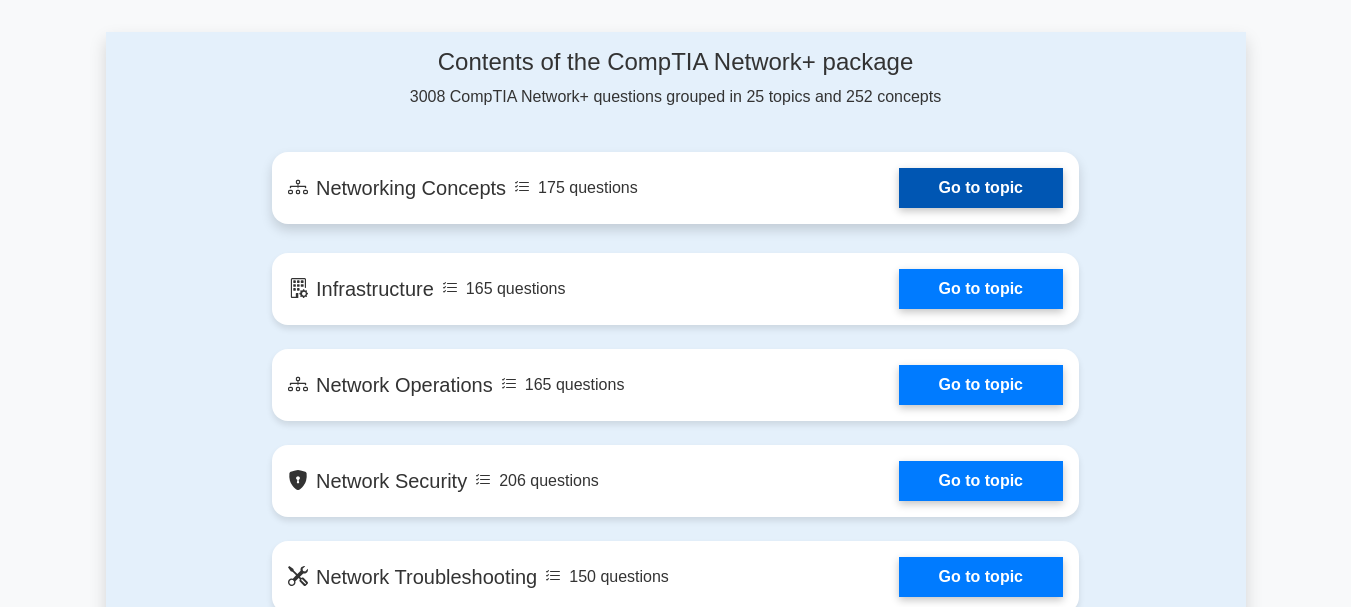 click on "Go to topic" at bounding box center [981, 188] 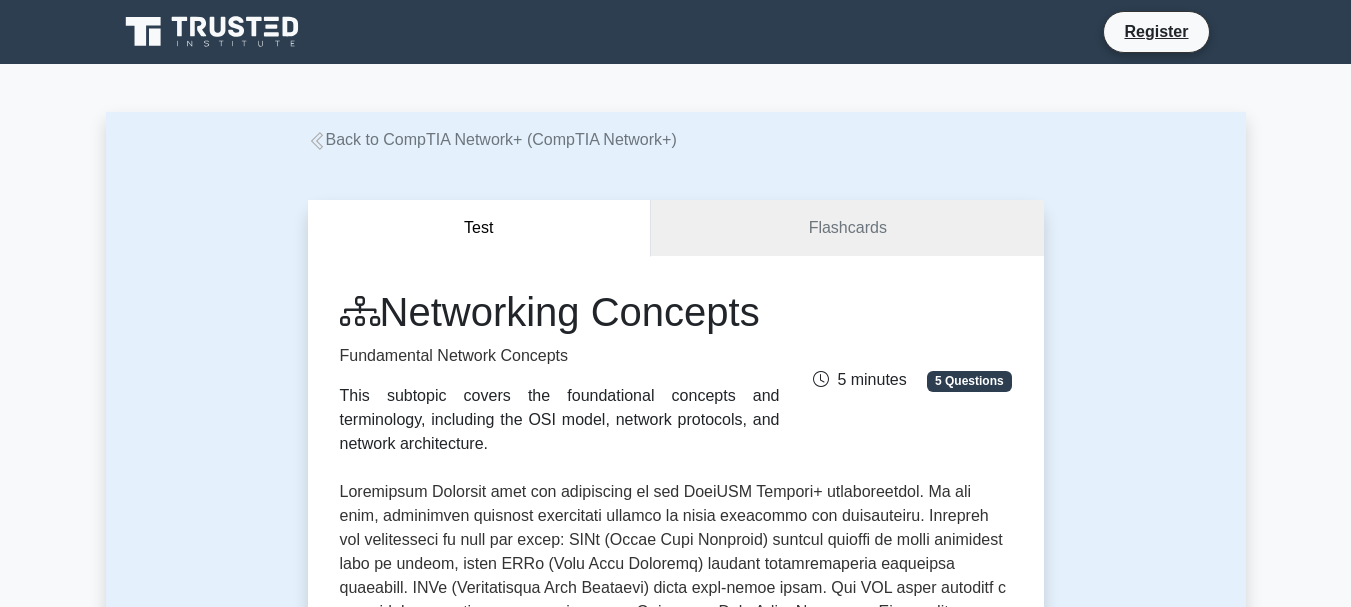 scroll, scrollTop: 400, scrollLeft: 0, axis: vertical 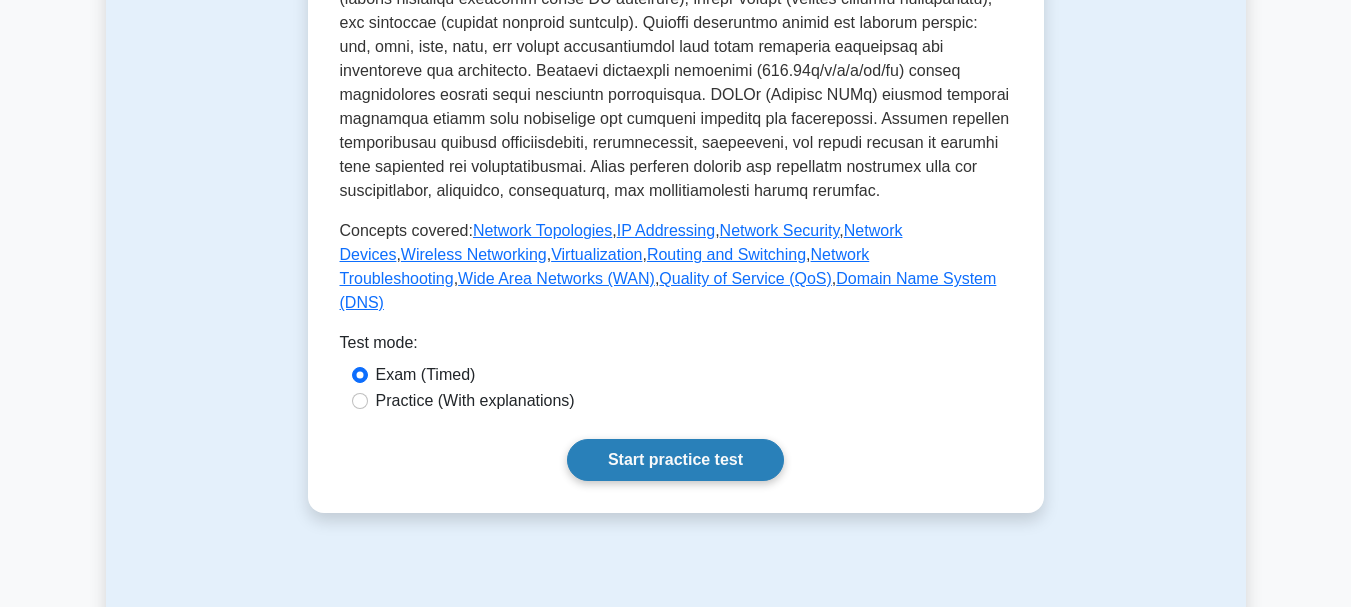 click on "Start practice test" at bounding box center (675, 460) 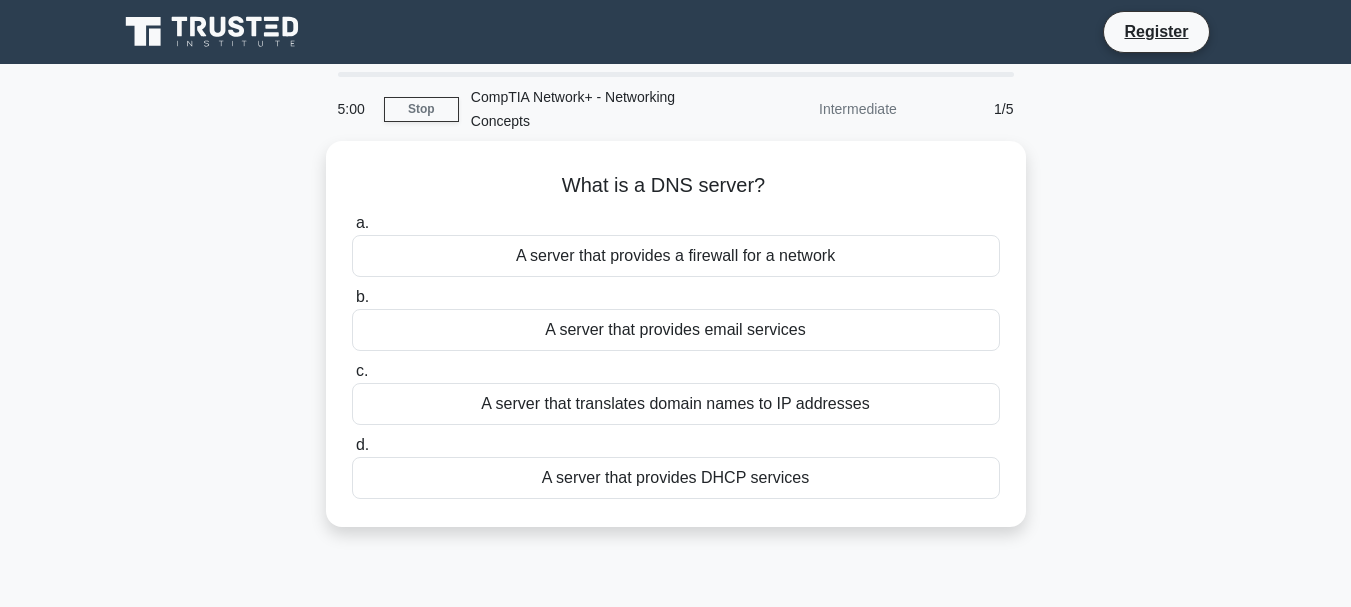 scroll, scrollTop: 0, scrollLeft: 0, axis: both 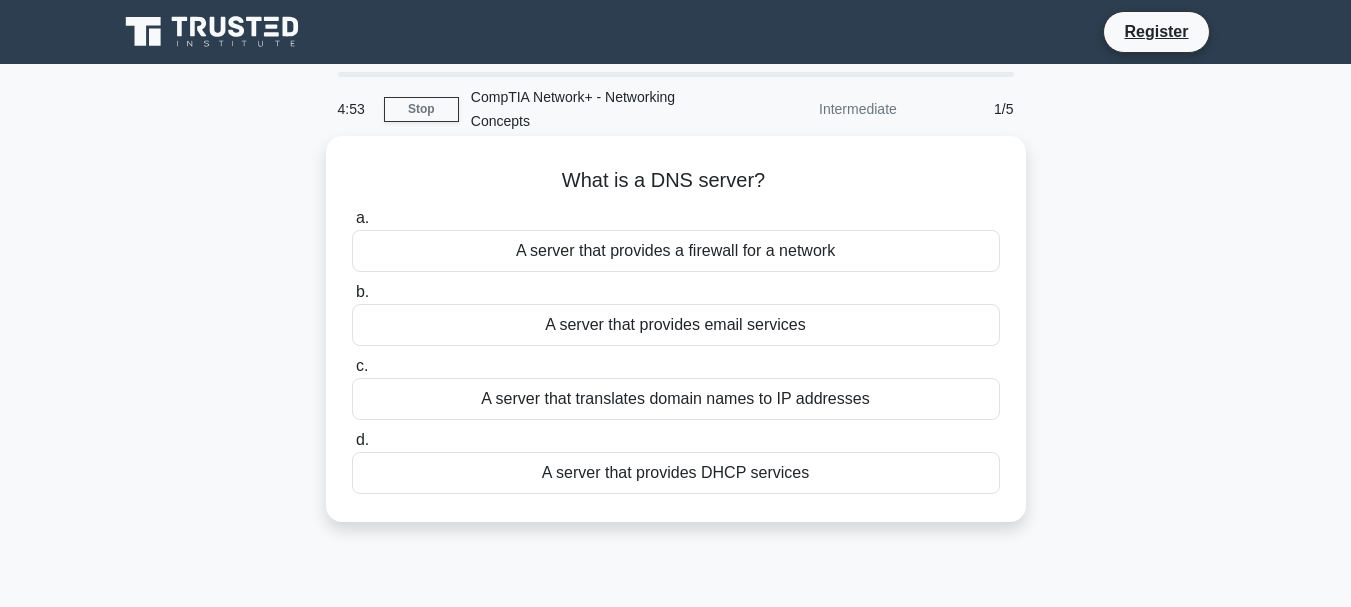 click on "A server that translates domain names to IP addresses" at bounding box center (676, 399) 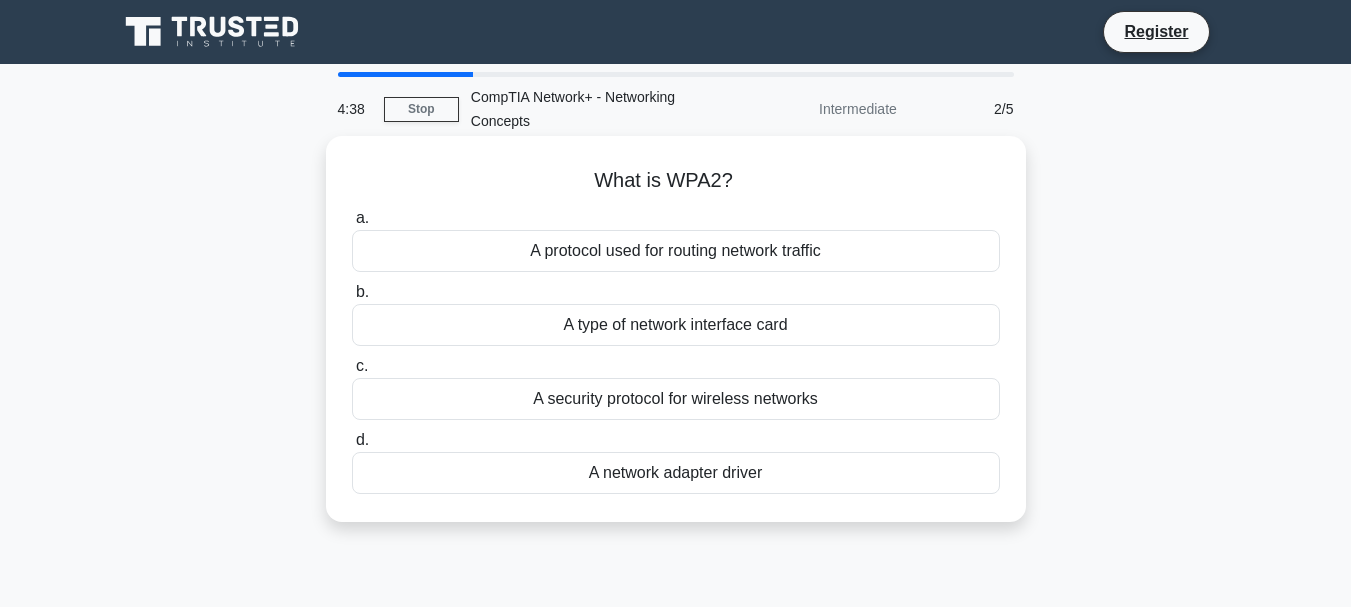 click on "A protocol used for routing network traffic" at bounding box center [676, 251] 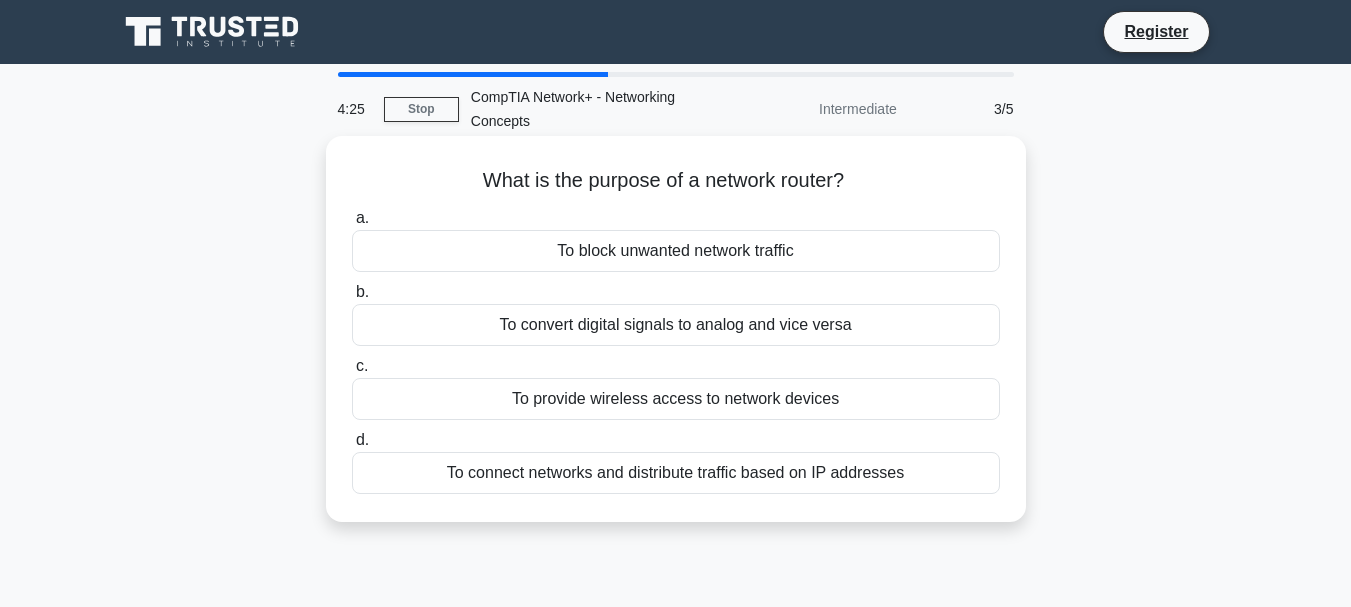 click on "To connect networks and distribute traffic based on IP addresses" at bounding box center [676, 473] 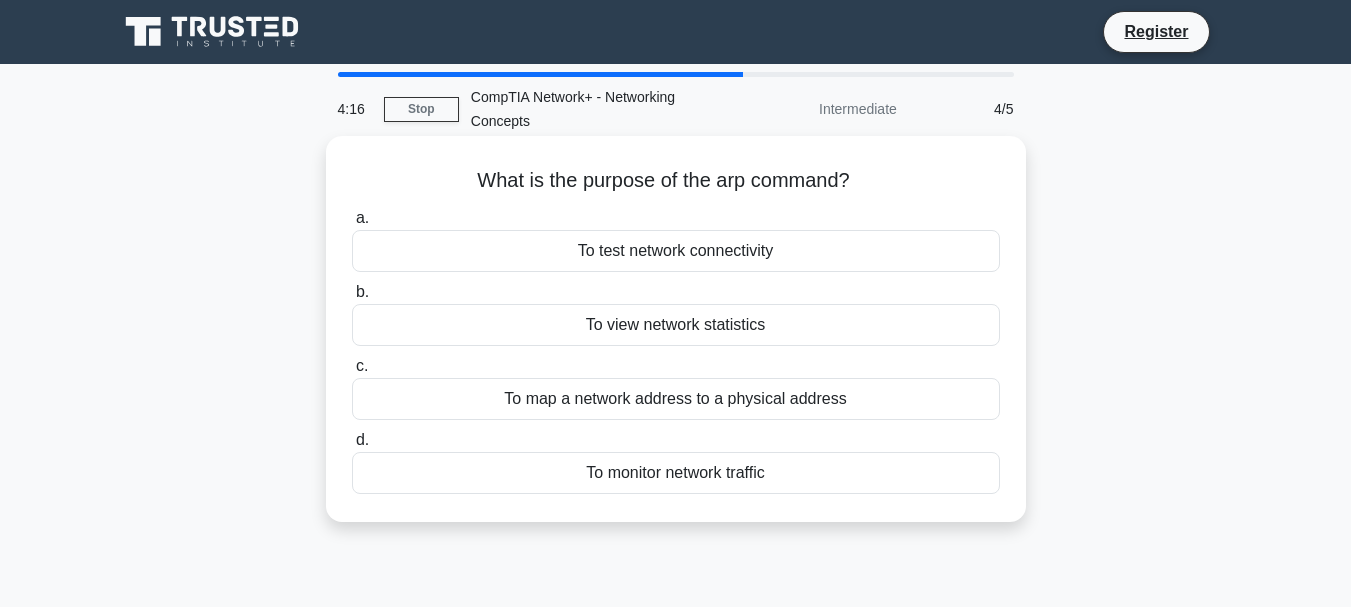 click on "To map a network address to a physical address" at bounding box center [676, 399] 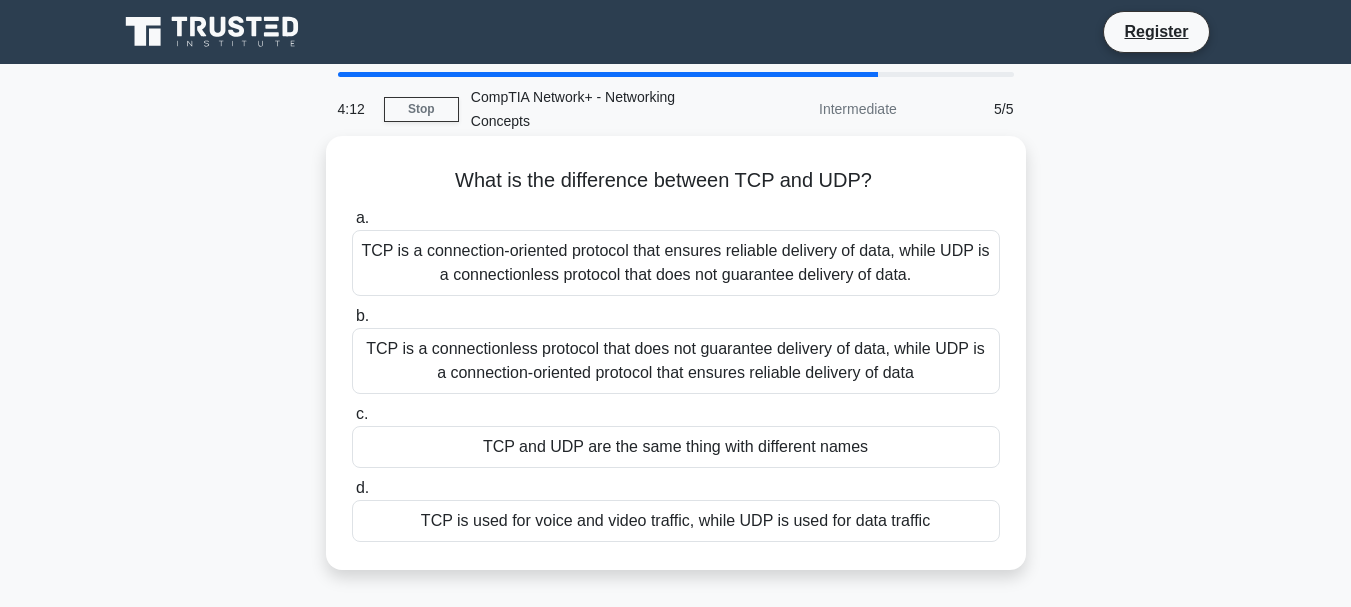 click on "TCP is a connection-oriented protocol that ensures reliable delivery of data, while UDP is a connectionless protocol that does not guarantee delivery of data." at bounding box center [676, 263] 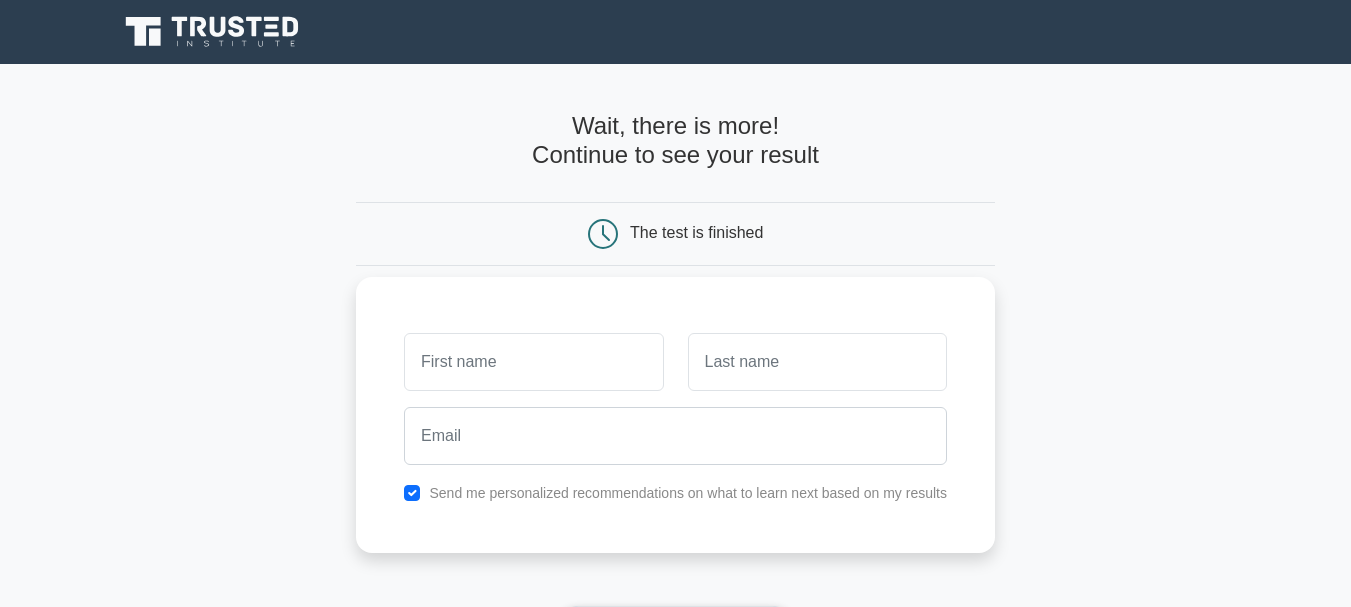 scroll, scrollTop: 0, scrollLeft: 0, axis: both 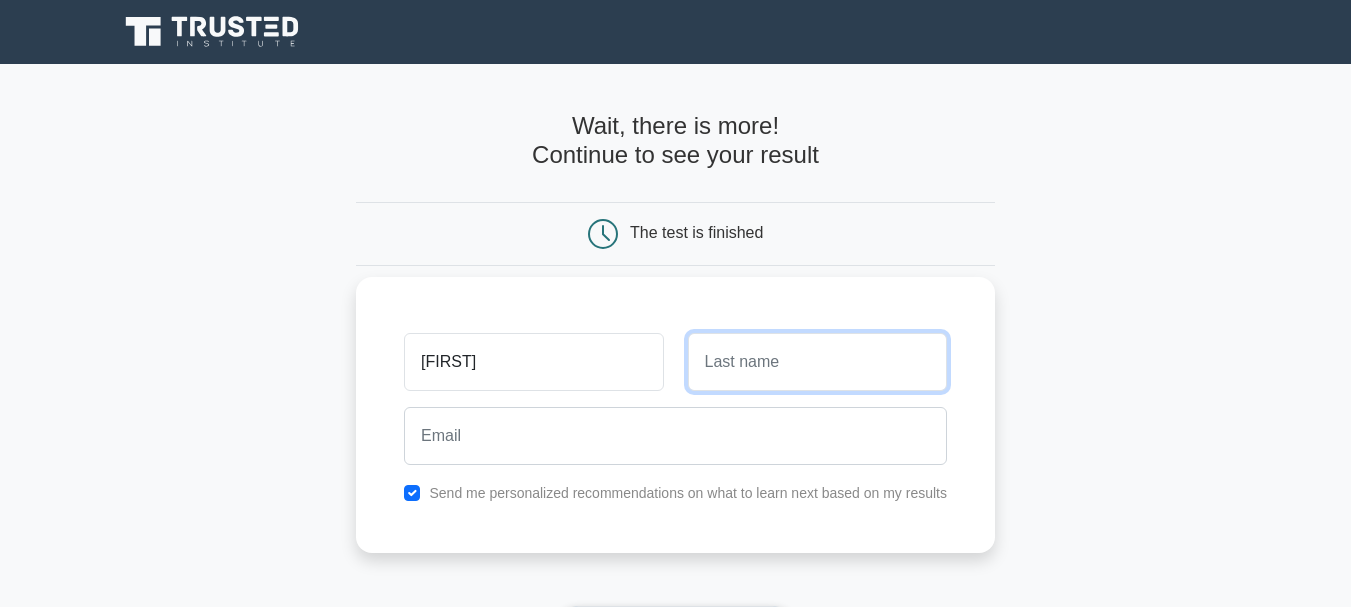 click at bounding box center [817, 362] 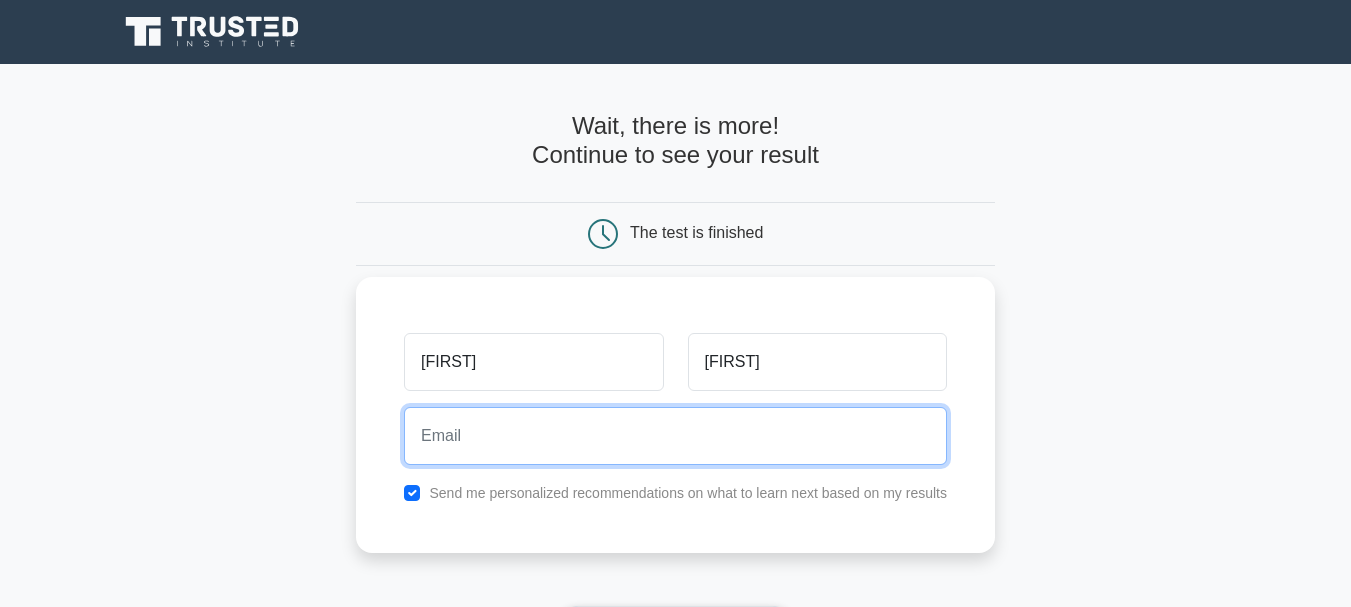 click at bounding box center [675, 436] 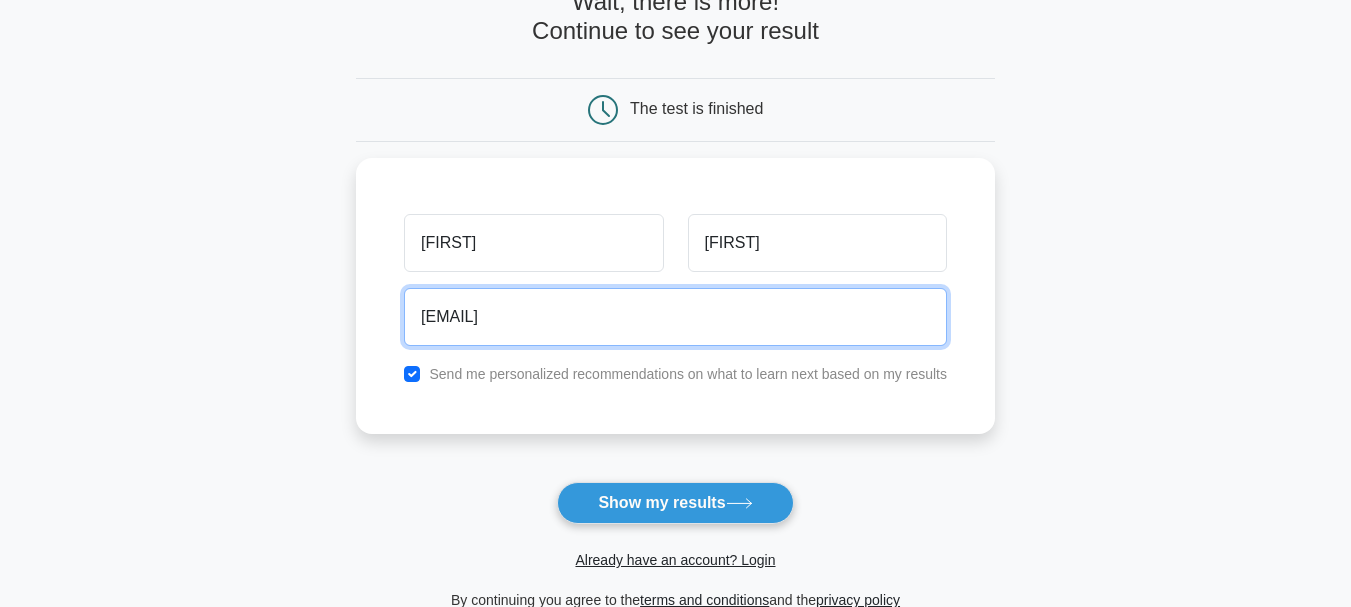 scroll, scrollTop: 399, scrollLeft: 0, axis: vertical 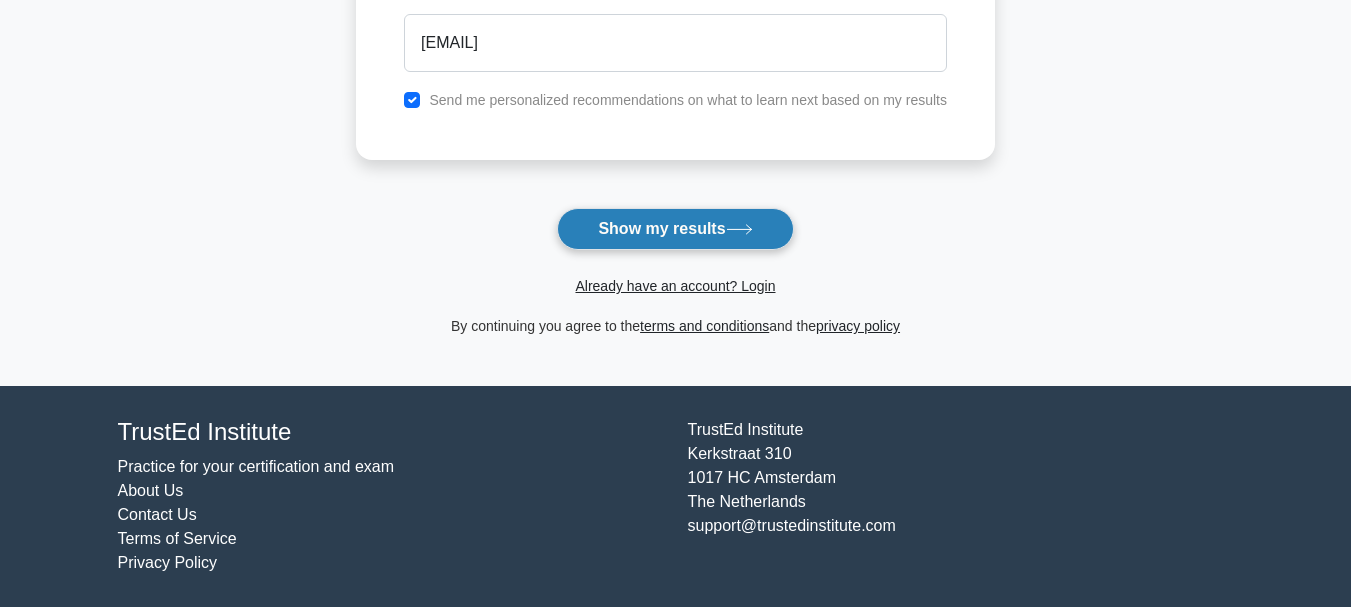 click on "Show my results" at bounding box center [675, 229] 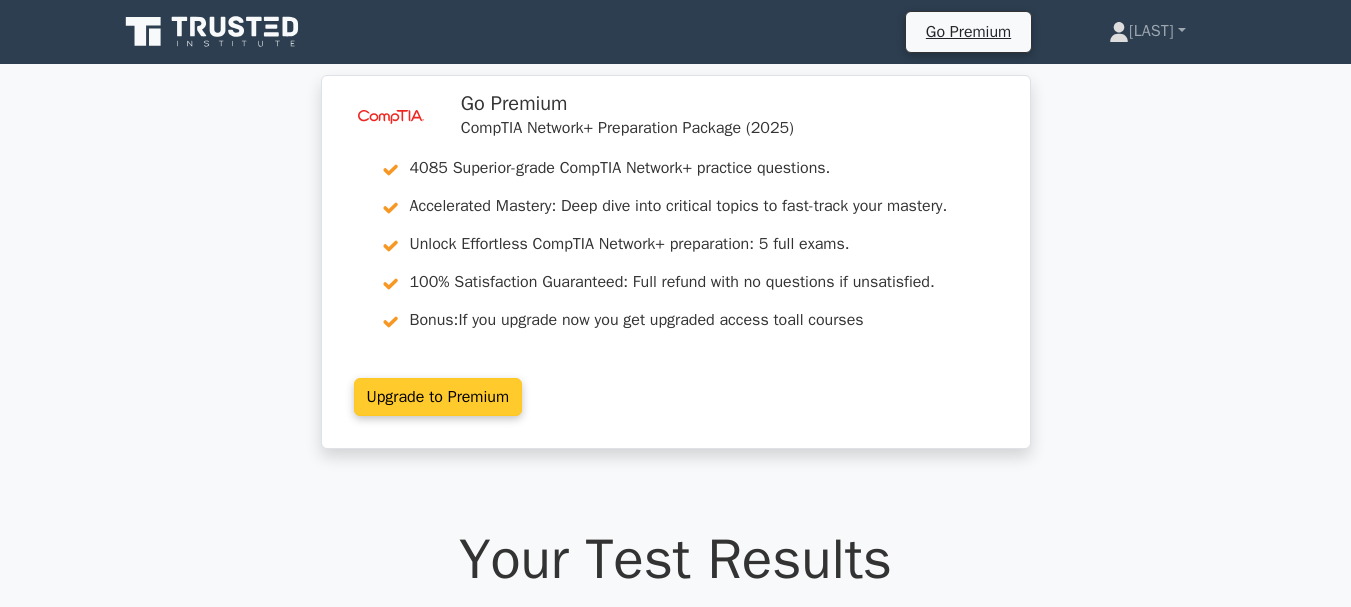 scroll, scrollTop: 0, scrollLeft: 0, axis: both 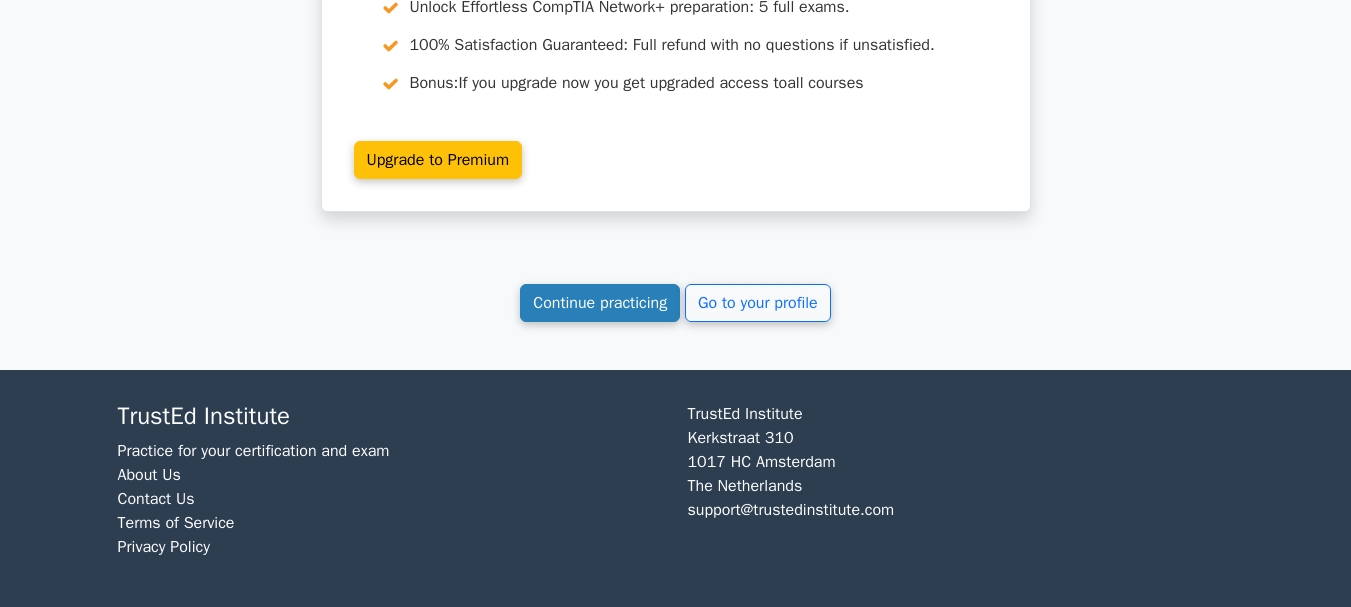 click on "Continue practicing" at bounding box center (600, 303) 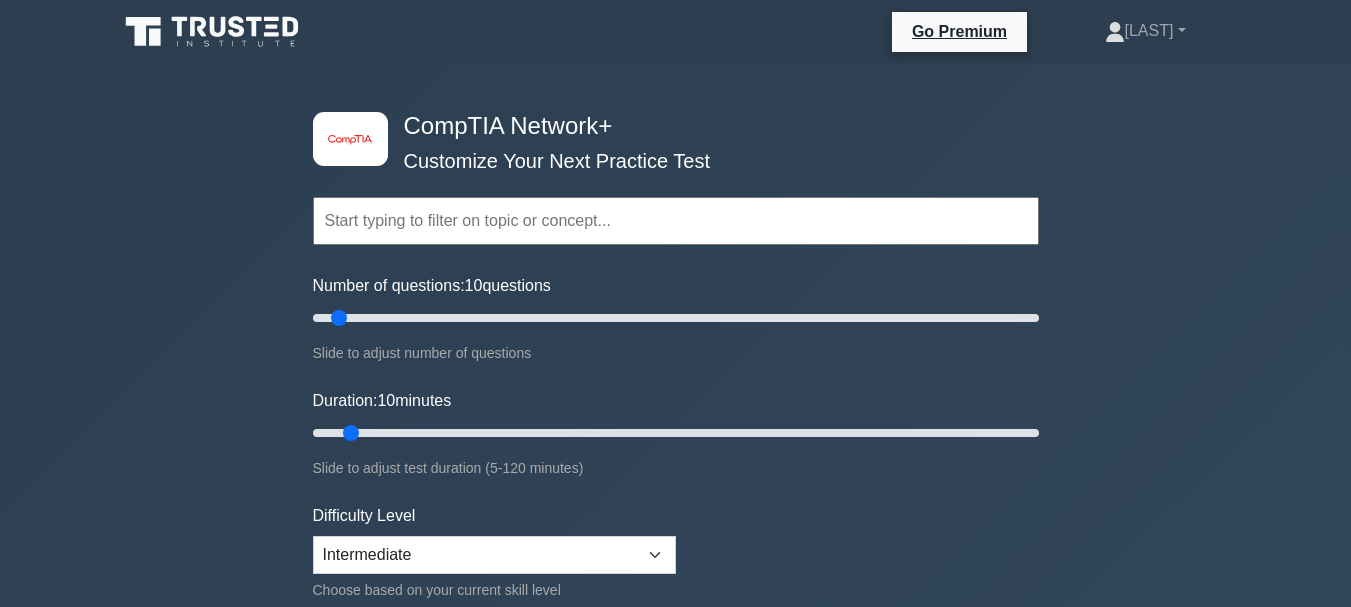 scroll, scrollTop: 0, scrollLeft: 0, axis: both 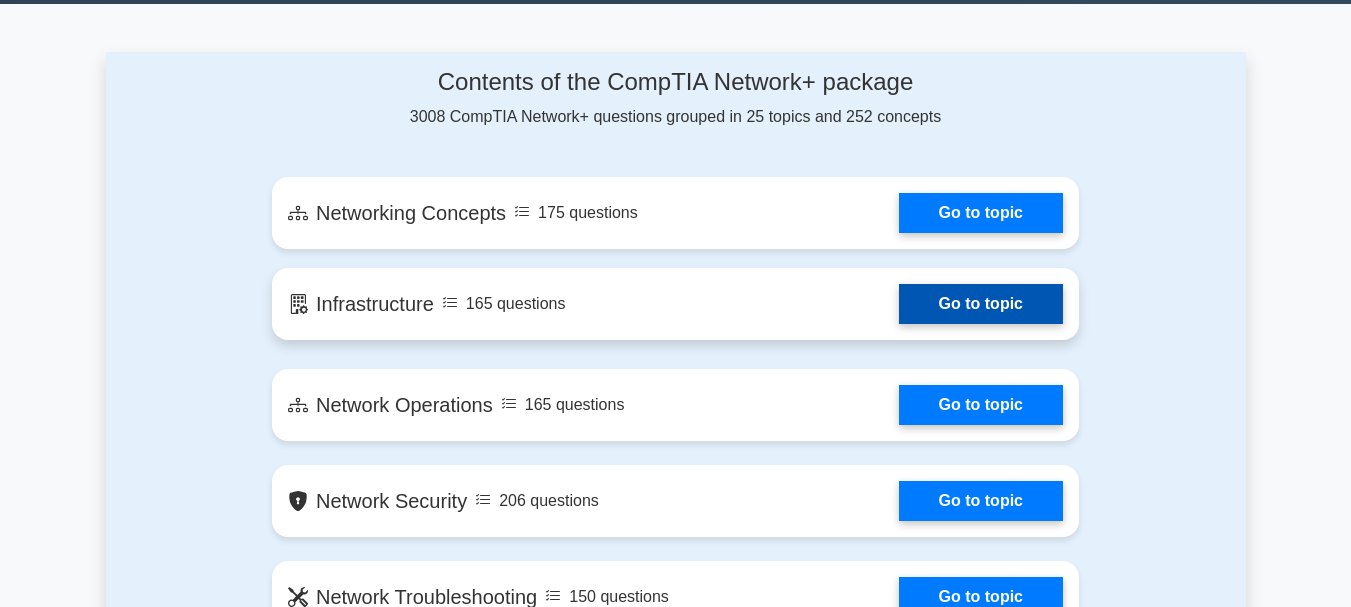 click on "Go to topic" at bounding box center (981, 304) 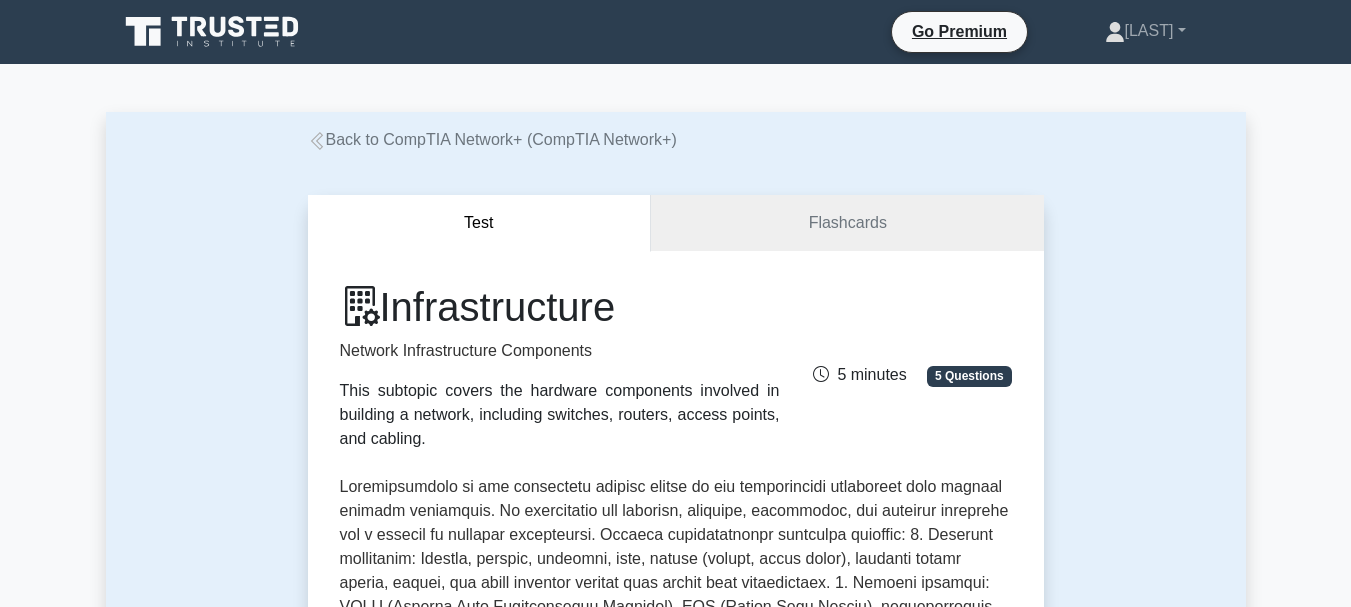 scroll, scrollTop: 0, scrollLeft: 0, axis: both 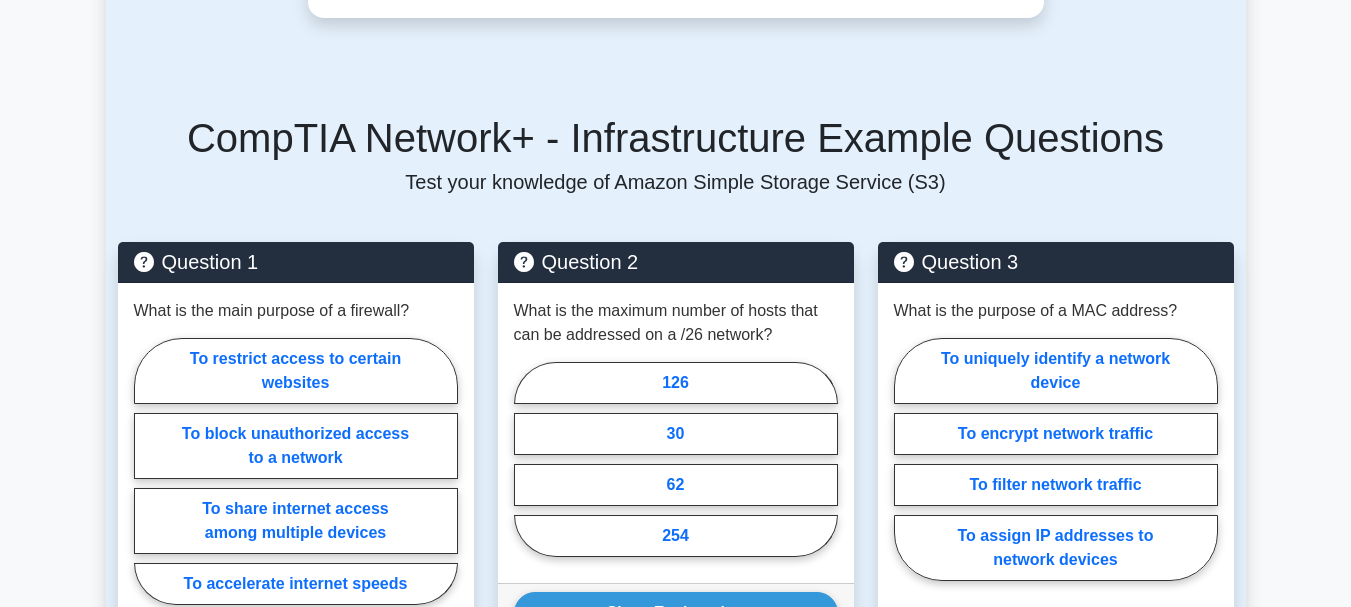 drag, startPoint x: 622, startPoint y: 123, endPoint x: 631, endPoint y: 136, distance: 15.811388 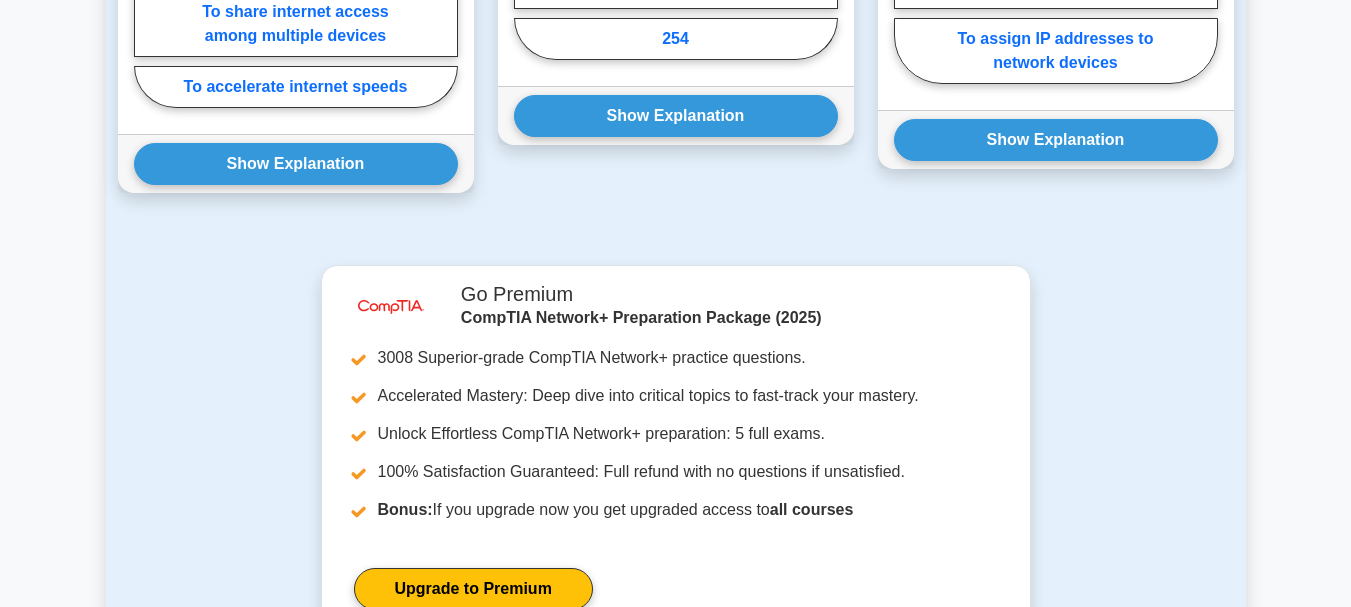 scroll, scrollTop: 1700, scrollLeft: 0, axis: vertical 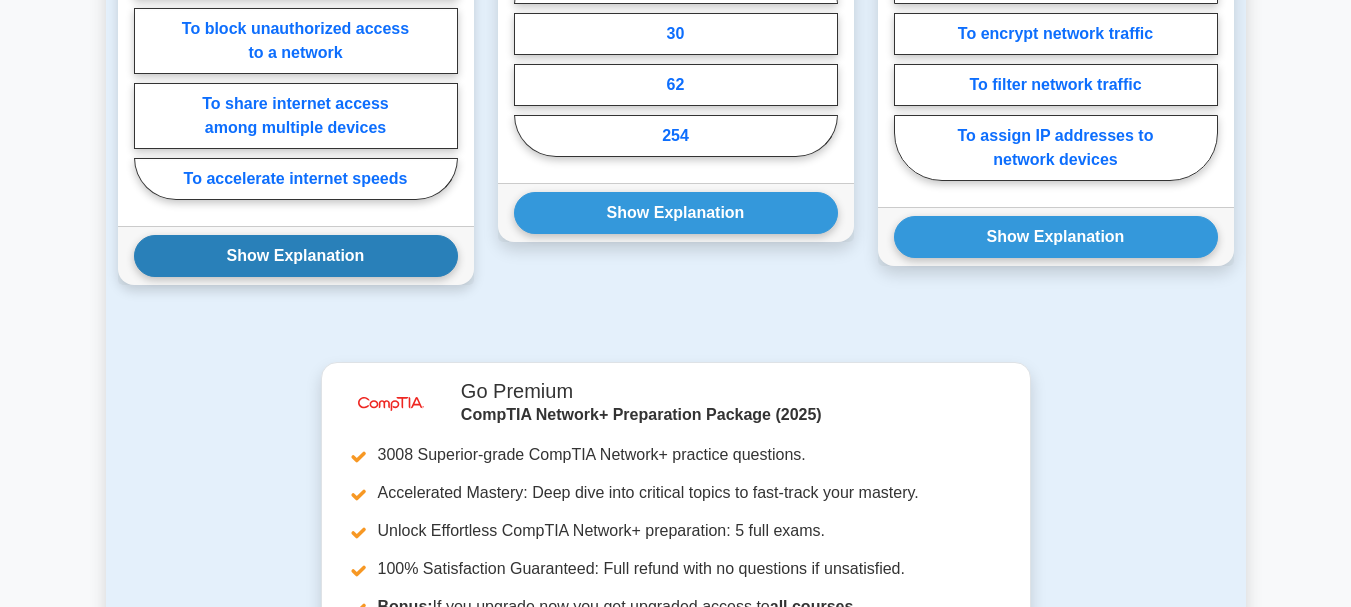 click on "Show Explanation" at bounding box center [296, 256] 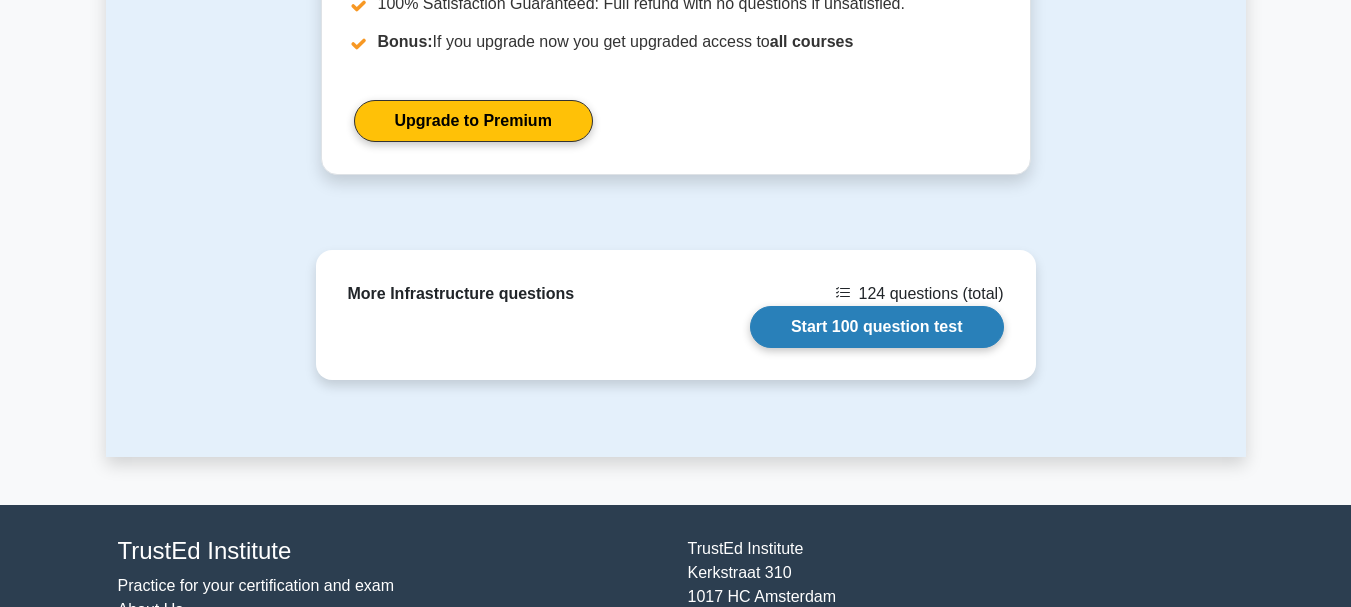 scroll, scrollTop: 3076, scrollLeft: 0, axis: vertical 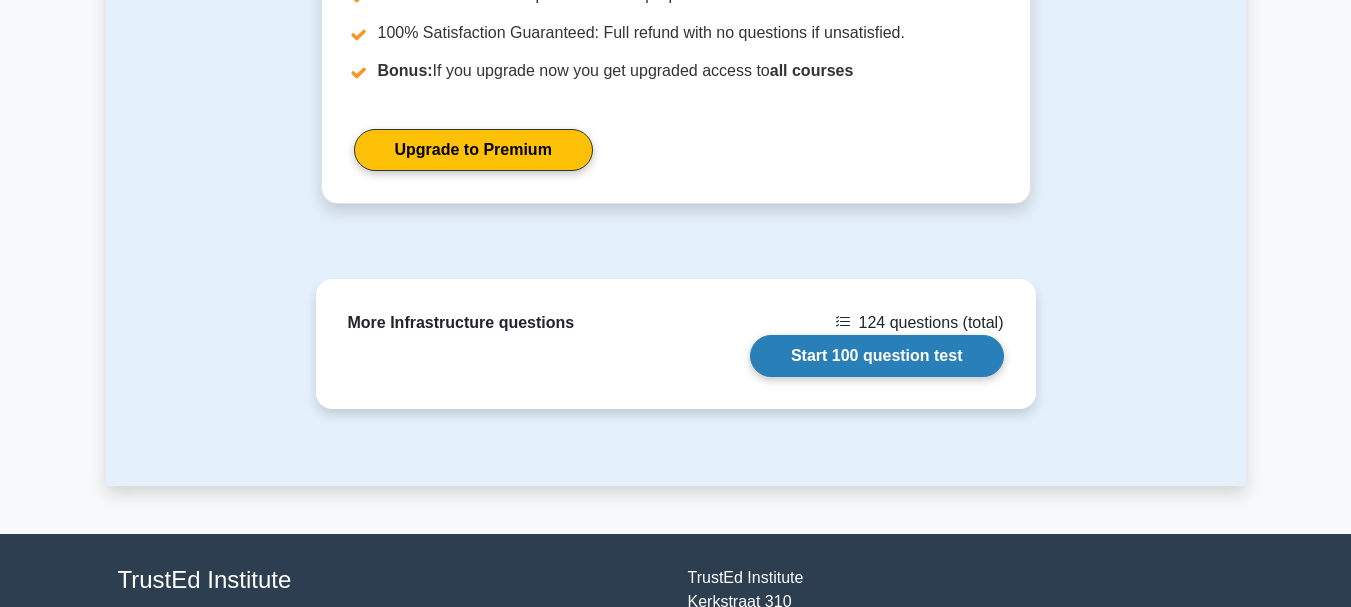 click on "Start 100 question test" at bounding box center (877, 356) 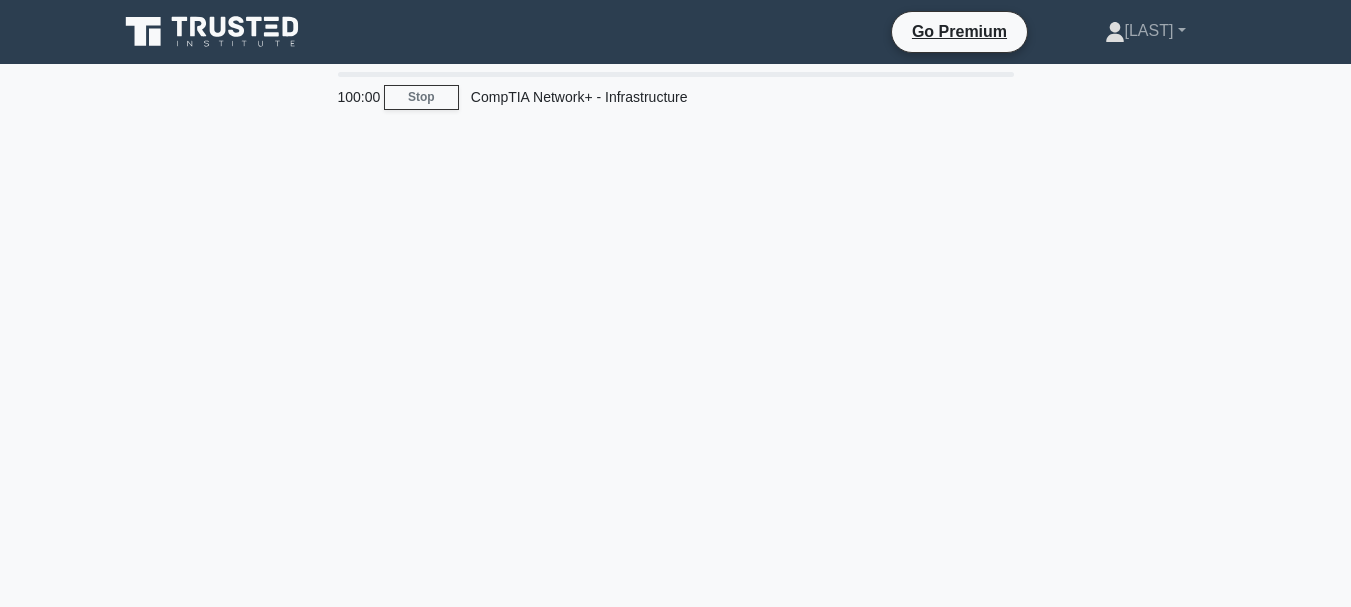 scroll, scrollTop: 0, scrollLeft: 0, axis: both 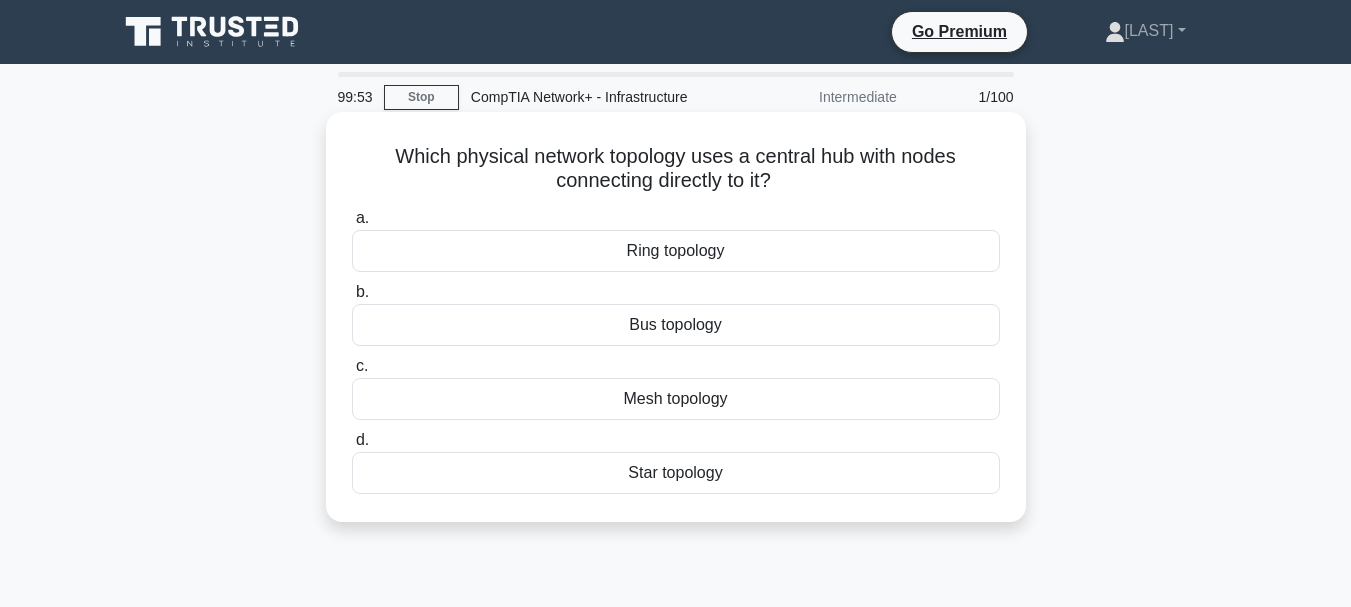 click on "Star topology" at bounding box center (676, 473) 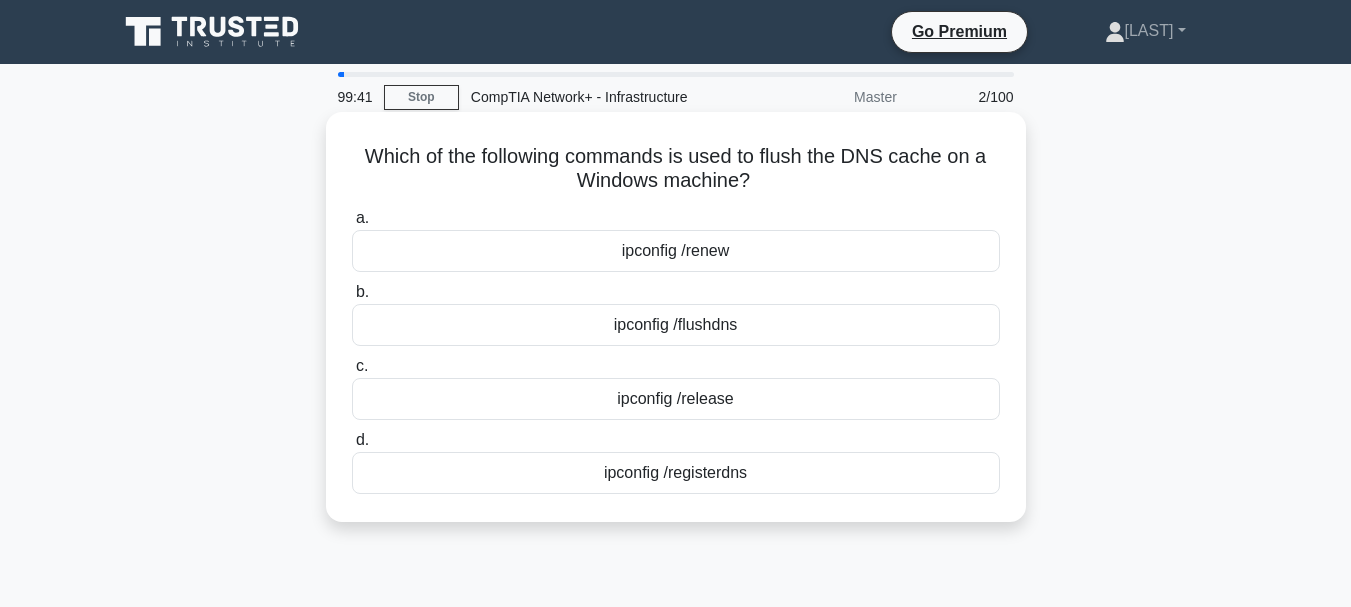 click on "ipconfig /flushdns" at bounding box center (676, 325) 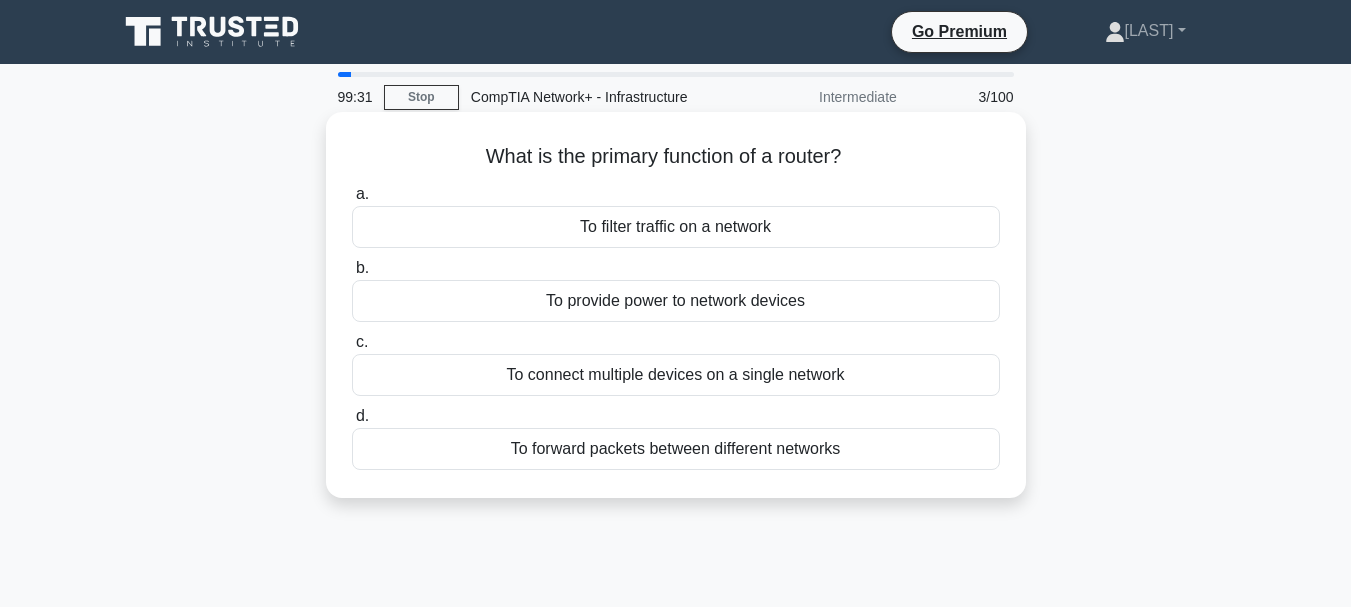 click on "To forward packets between different networks" at bounding box center (676, 449) 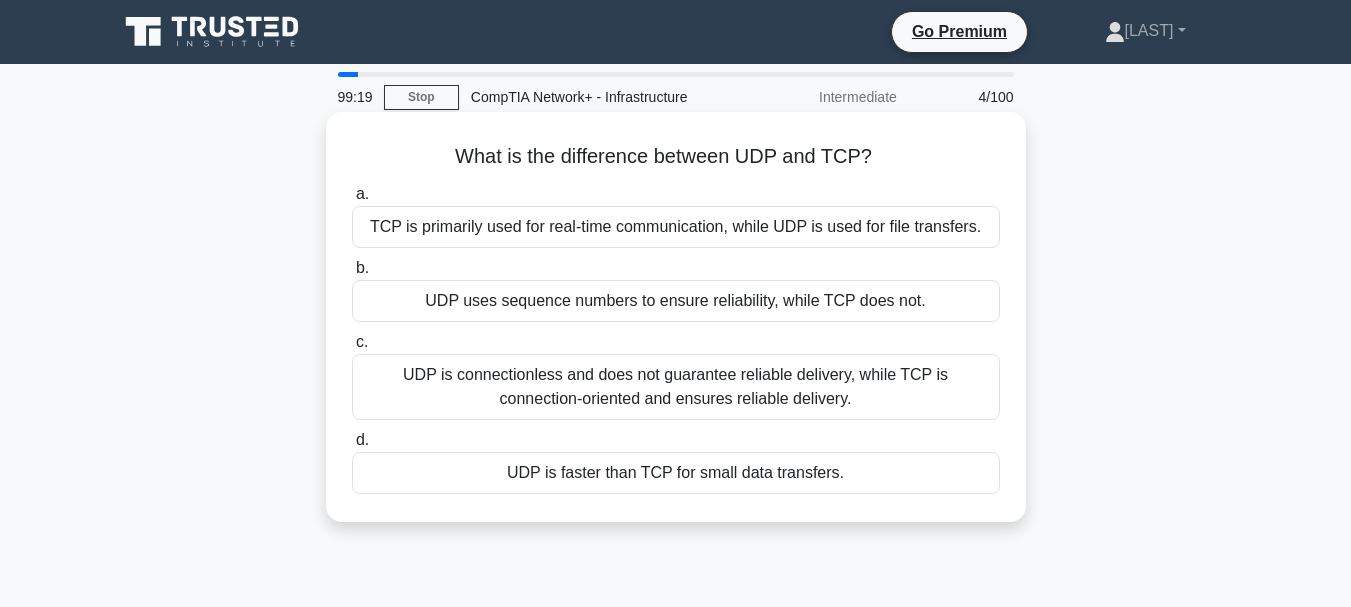 click on "UDP is connectionless and does not guarantee reliable delivery, while TCP is connection-oriented and ensures reliable delivery." at bounding box center [676, 387] 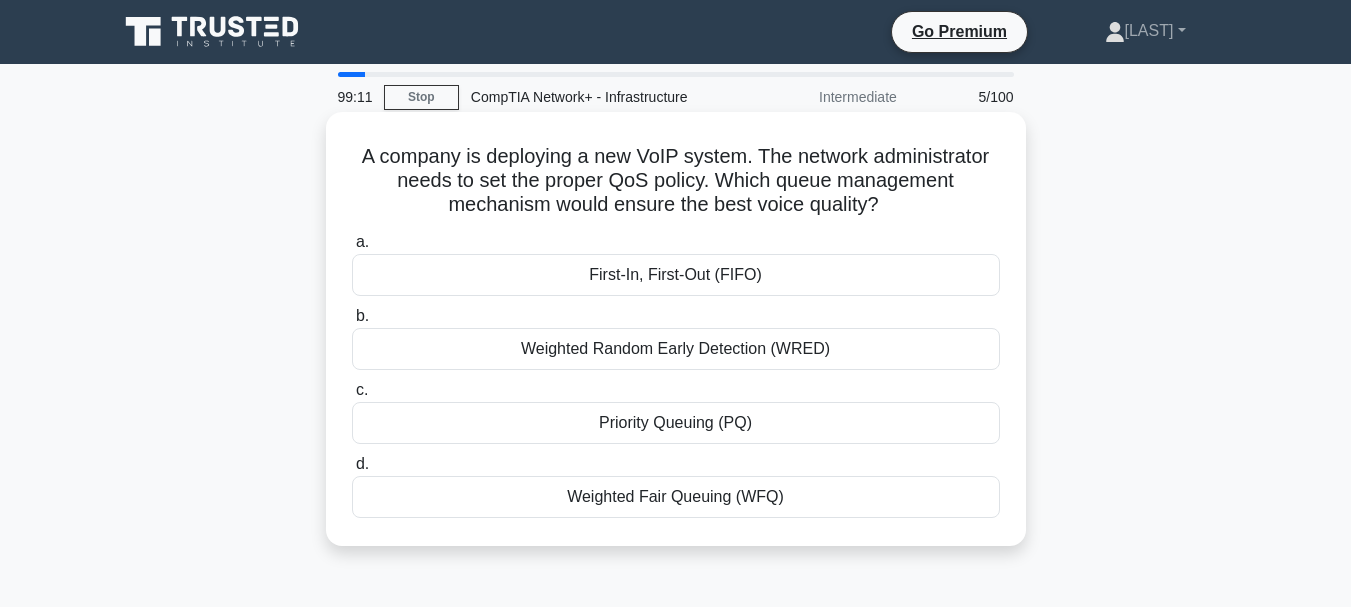 click on "Weighted Random Early Detection (WRED)" at bounding box center (676, 349) 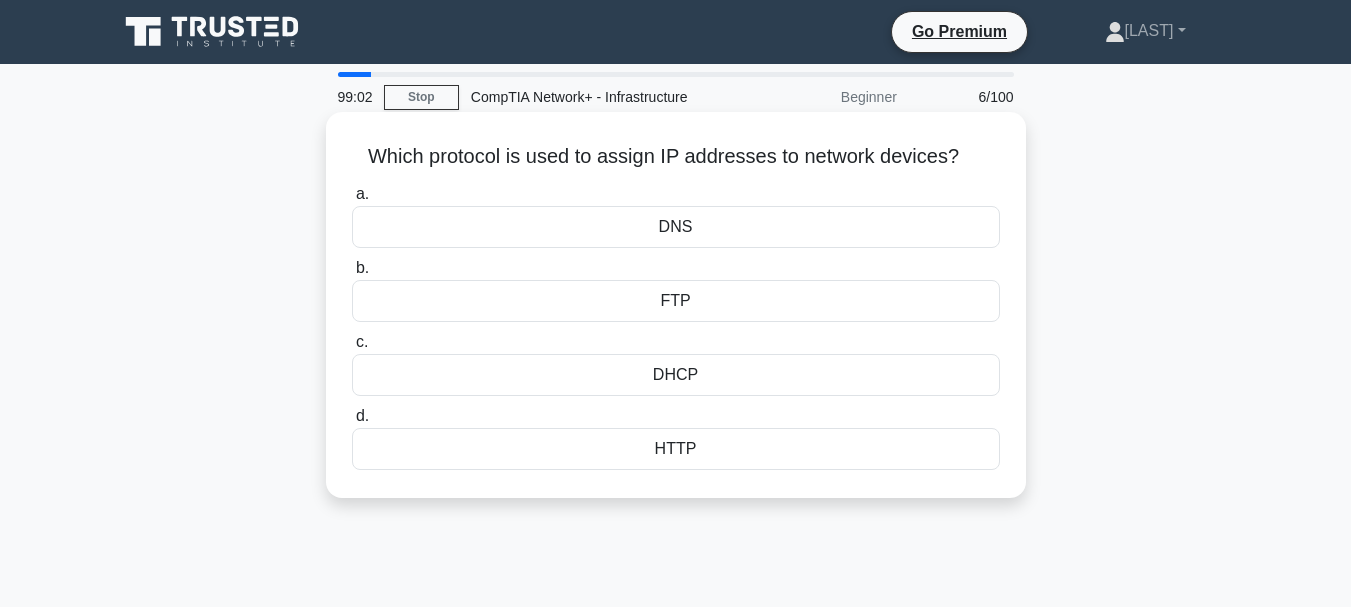 click on "DHCP" at bounding box center [676, 375] 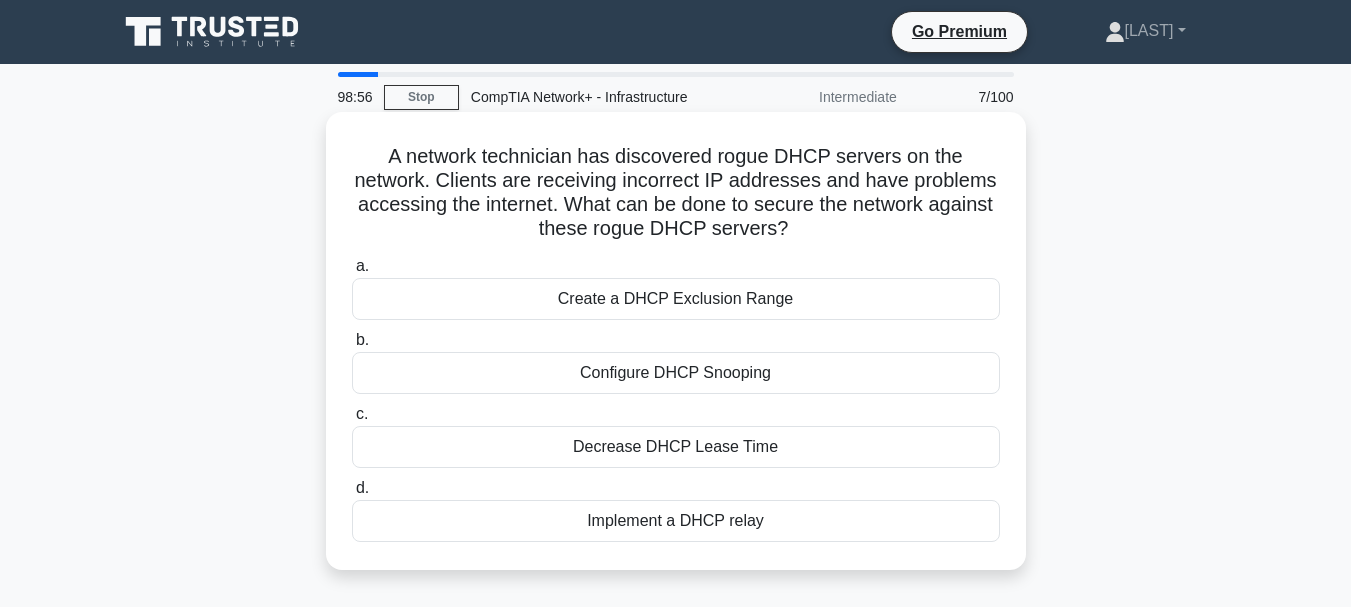 click on "Configure DHCP Snooping" at bounding box center [676, 373] 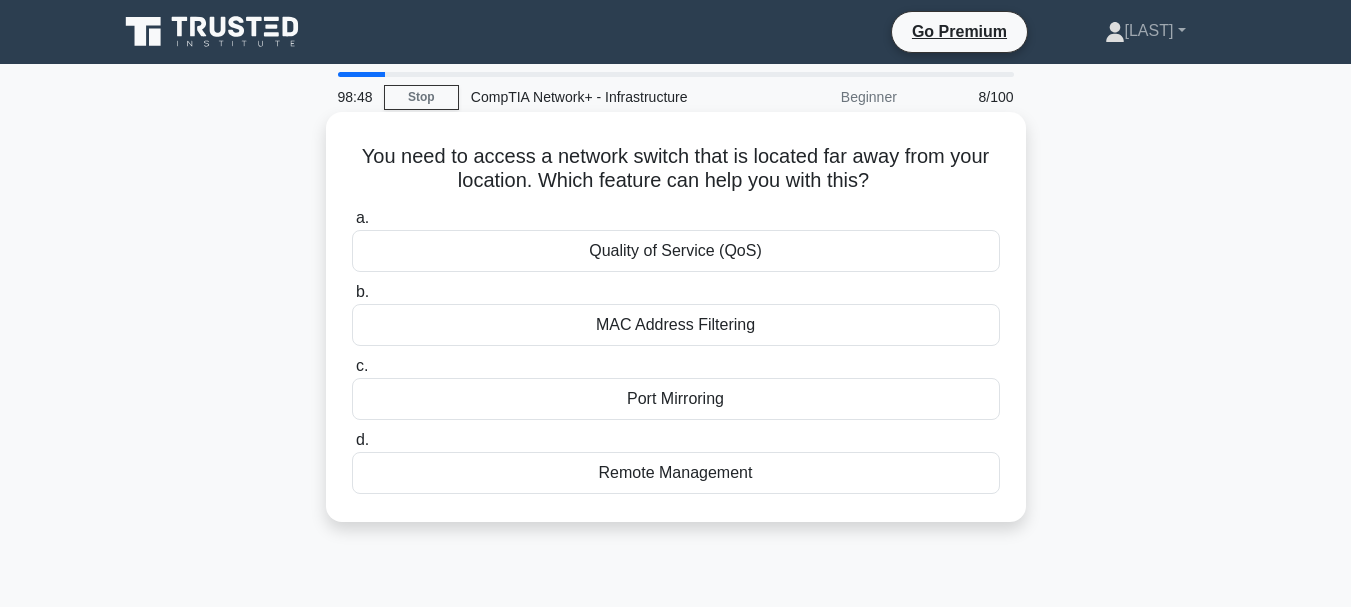 click on "MAC Address Filtering" at bounding box center [676, 325] 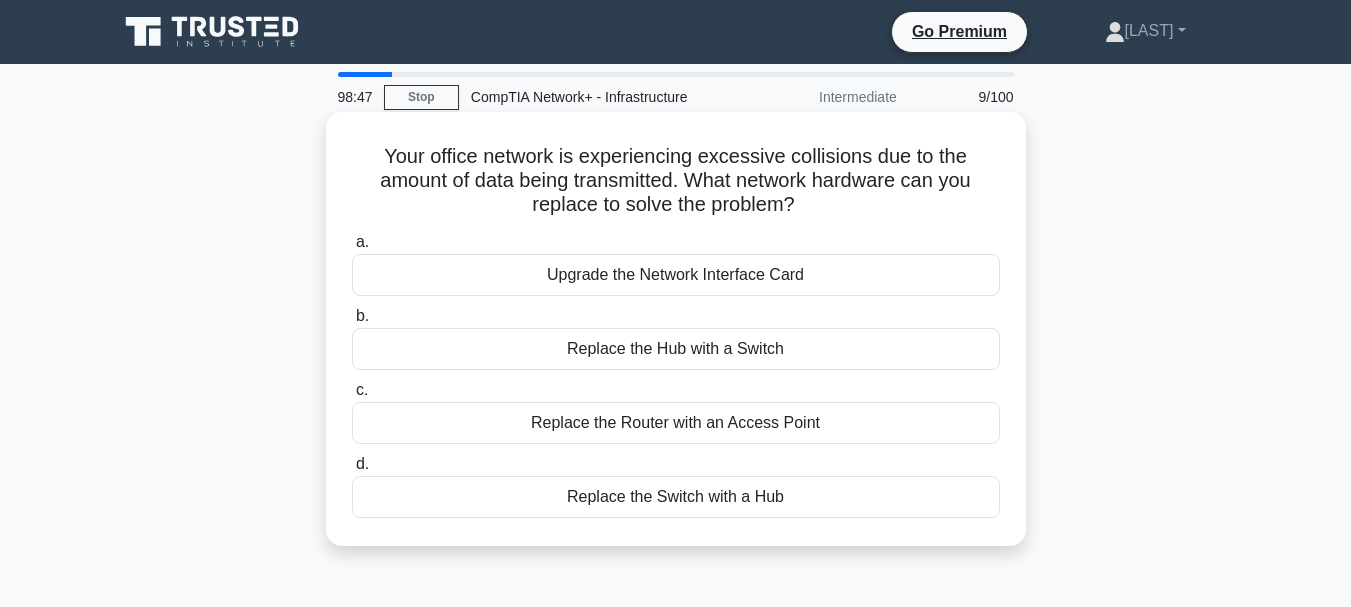 click on "Upgrade the Network Interface Card" at bounding box center (676, 275) 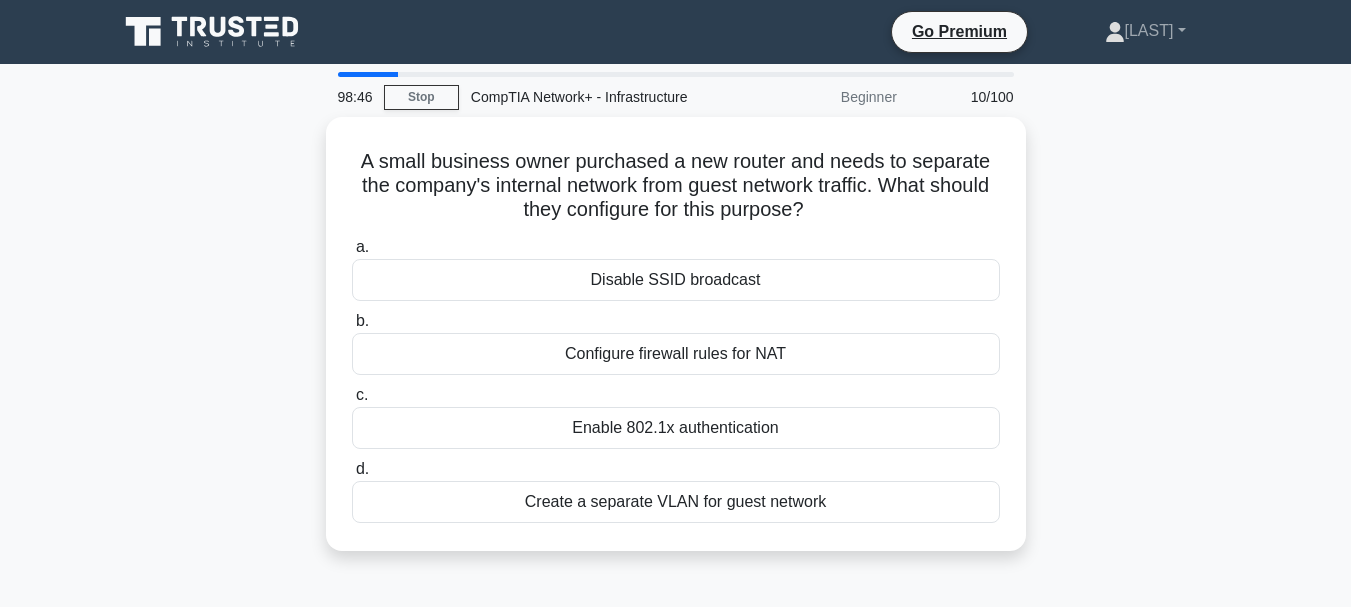 click on "Disable SSID broadcast" at bounding box center (676, 280) 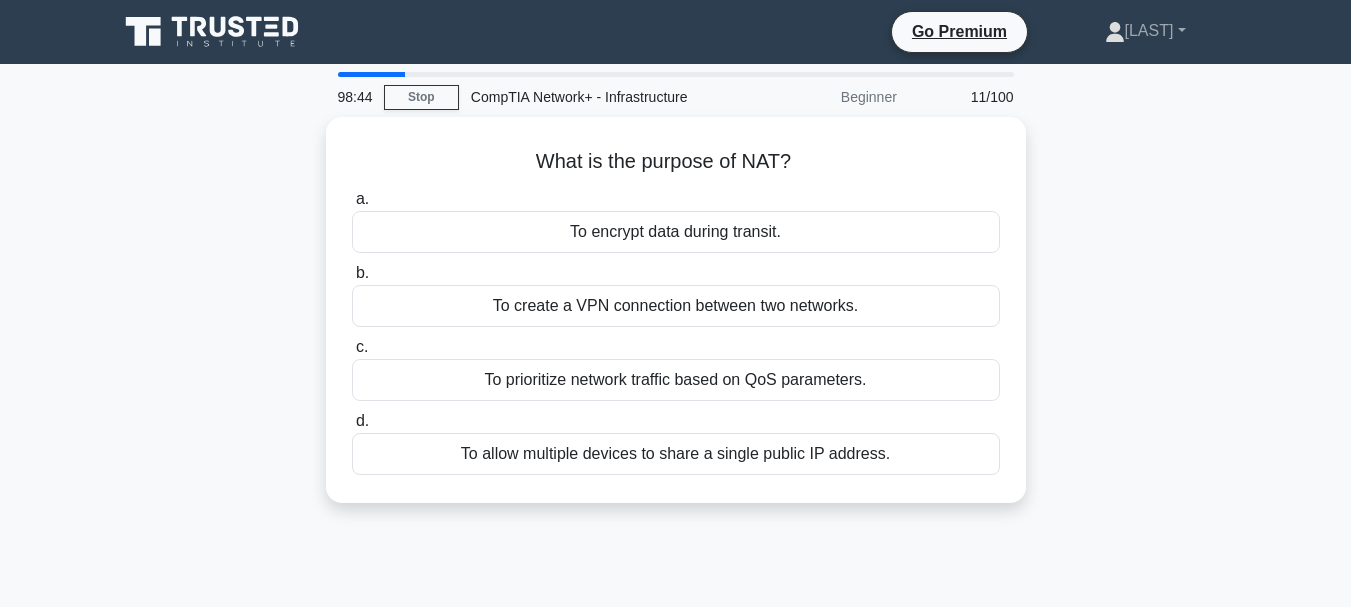 click on "CompTIA Network+  - Infrastructure" at bounding box center (596, 97) 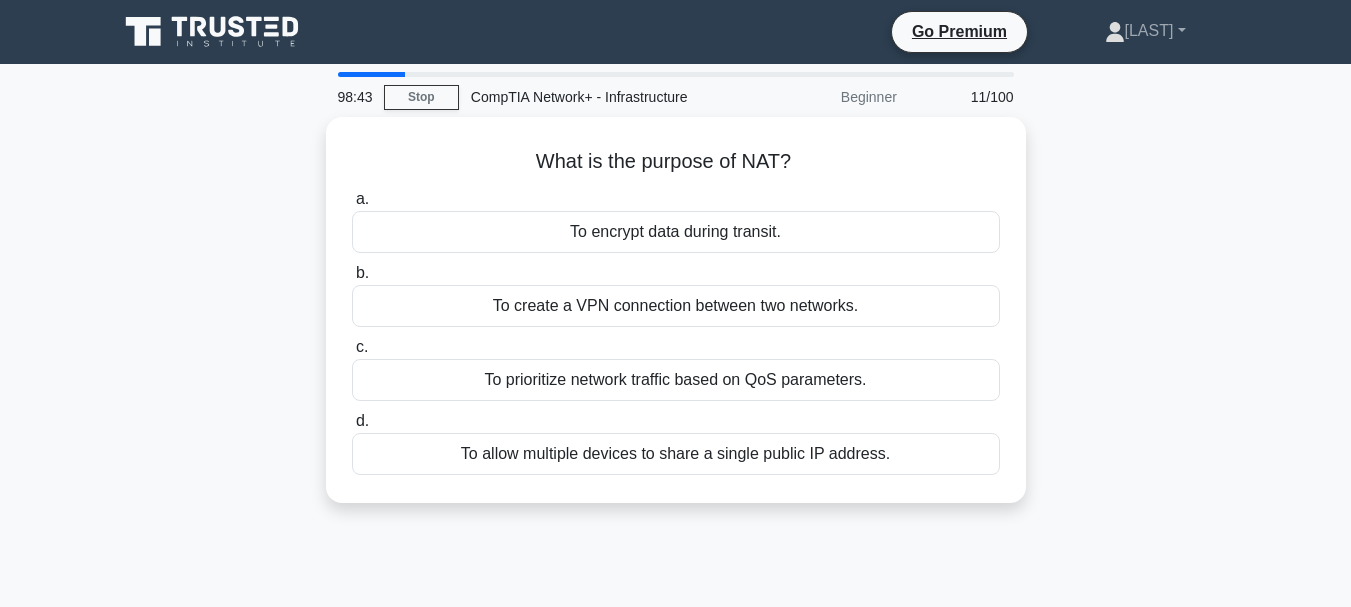click on "CompTIA Network+  - Infrastructure" at bounding box center (596, 97) 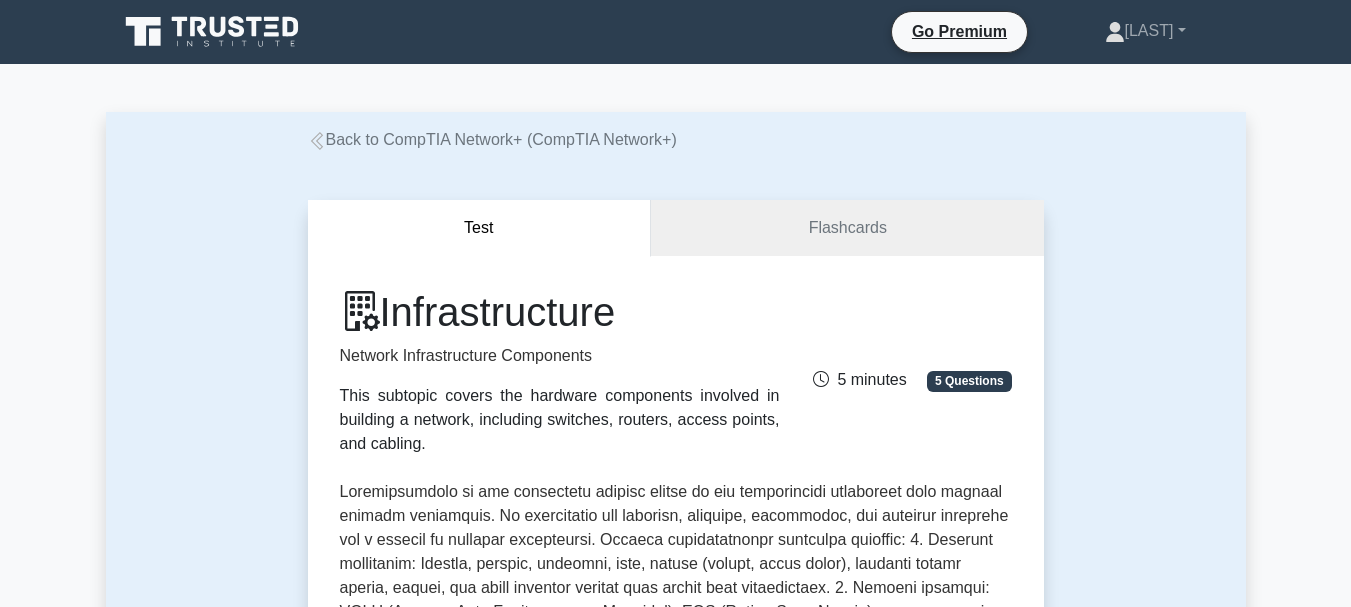 scroll, scrollTop: 2260, scrollLeft: 0, axis: vertical 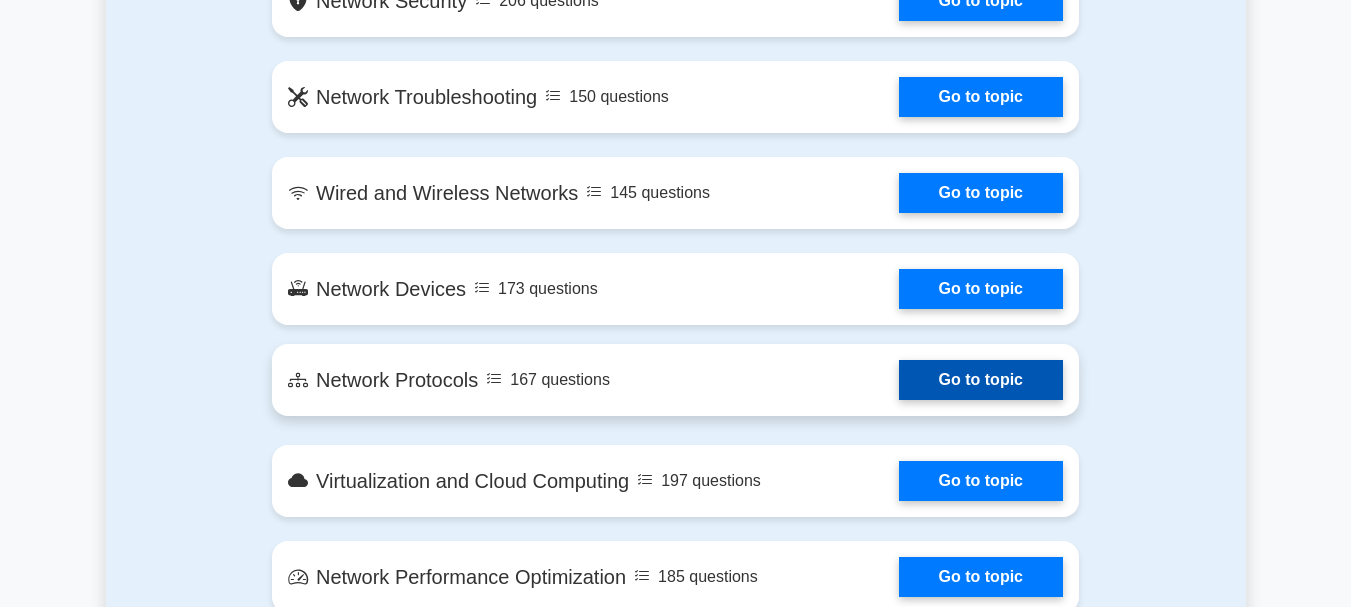 click on "Go to topic" at bounding box center [981, 380] 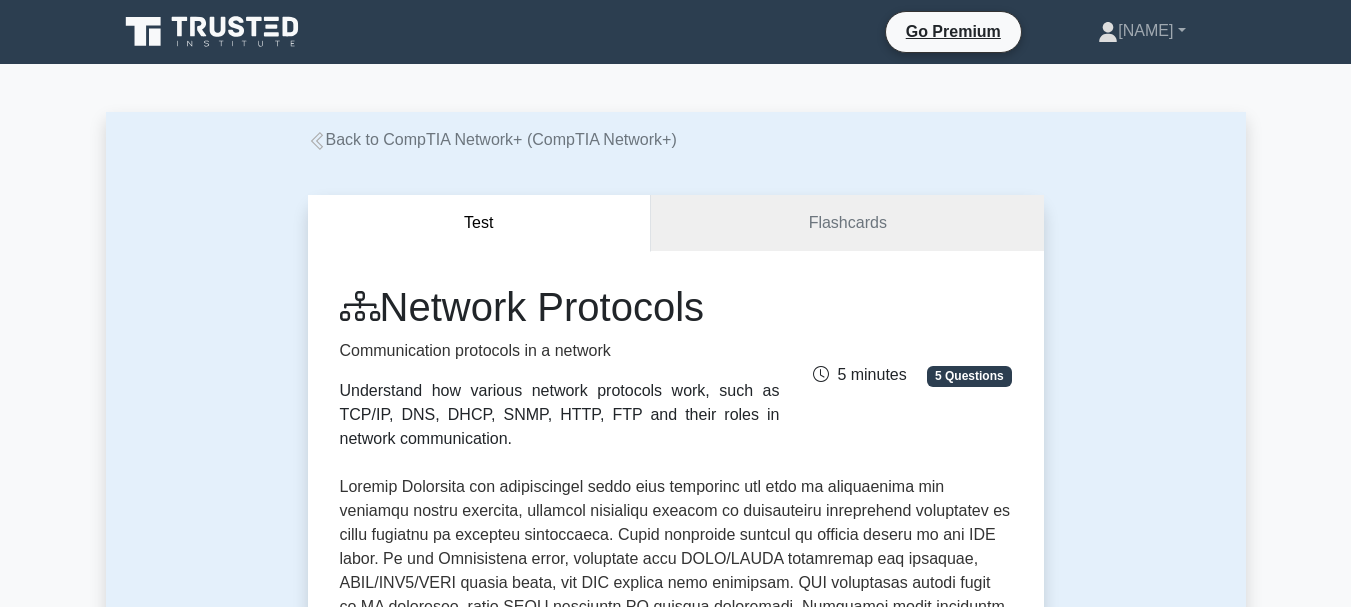 scroll, scrollTop: 0, scrollLeft: 0, axis: both 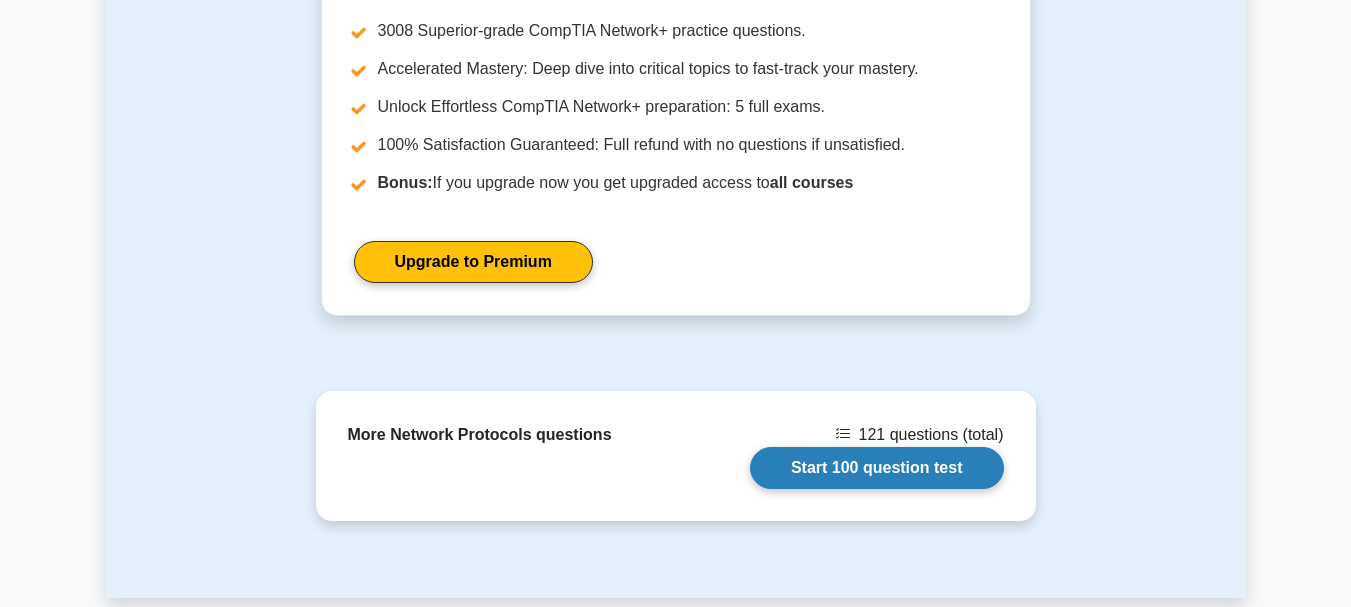 click on "Start 100 question test" at bounding box center [877, 468] 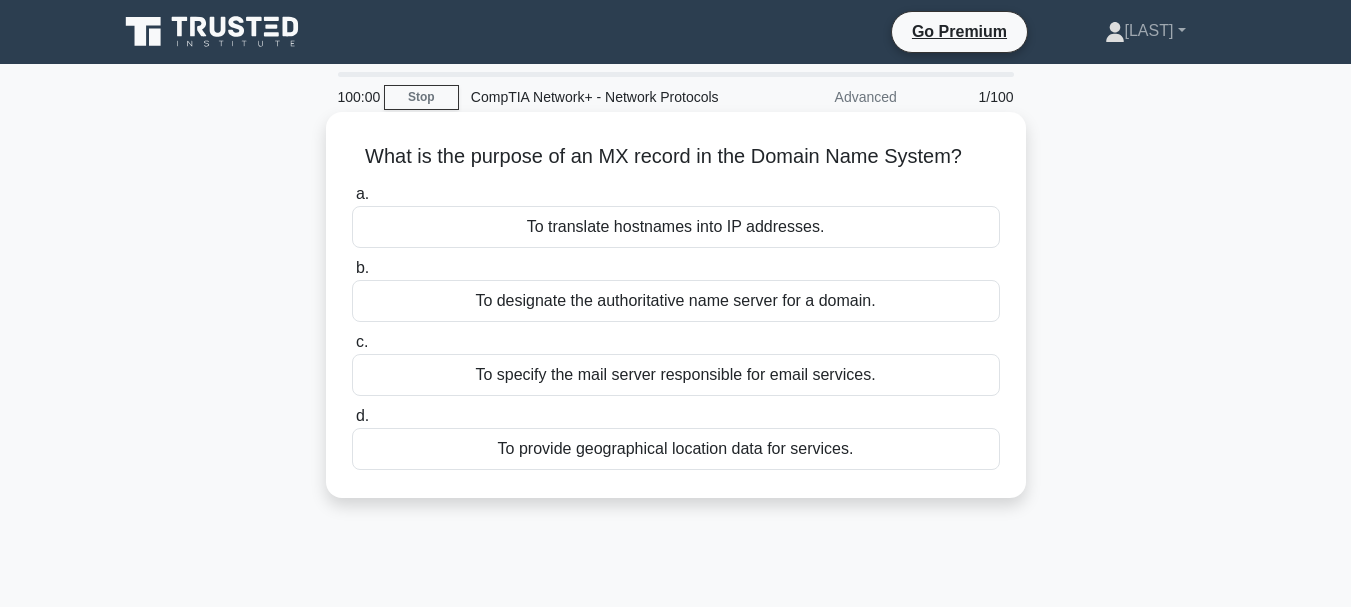 scroll, scrollTop: 0, scrollLeft: 0, axis: both 